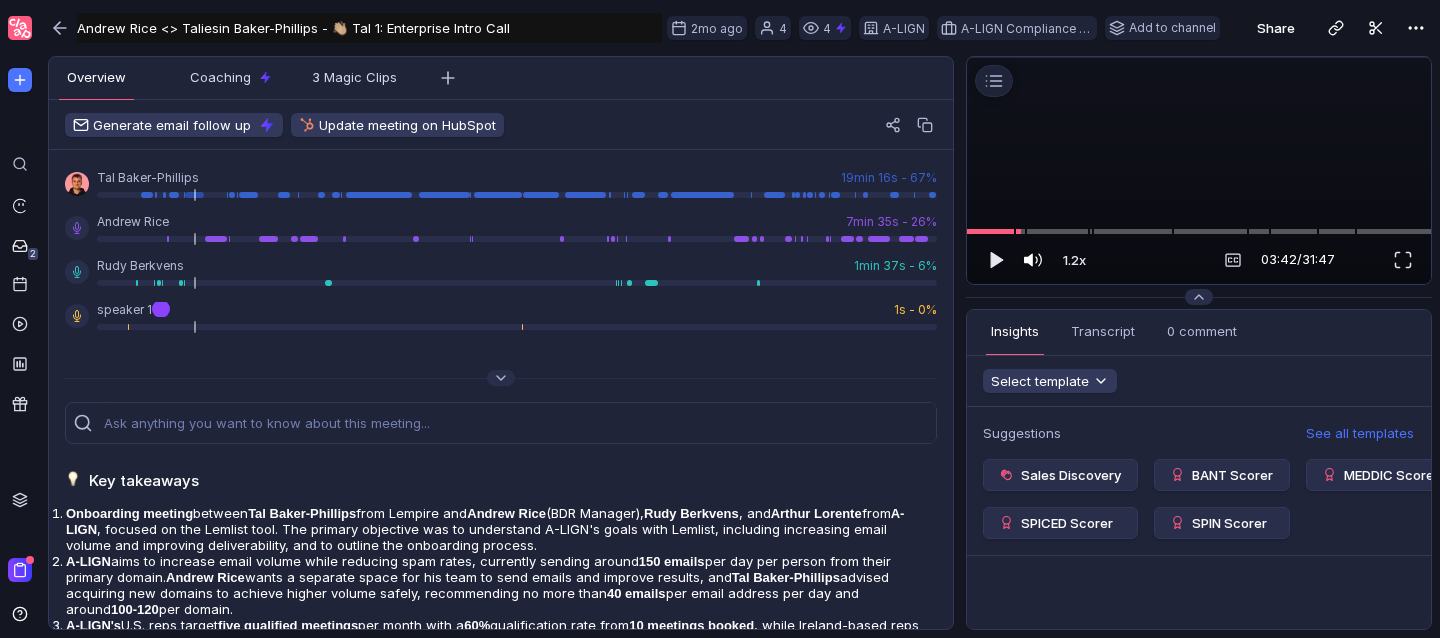 scroll, scrollTop: 0, scrollLeft: 0, axis: both 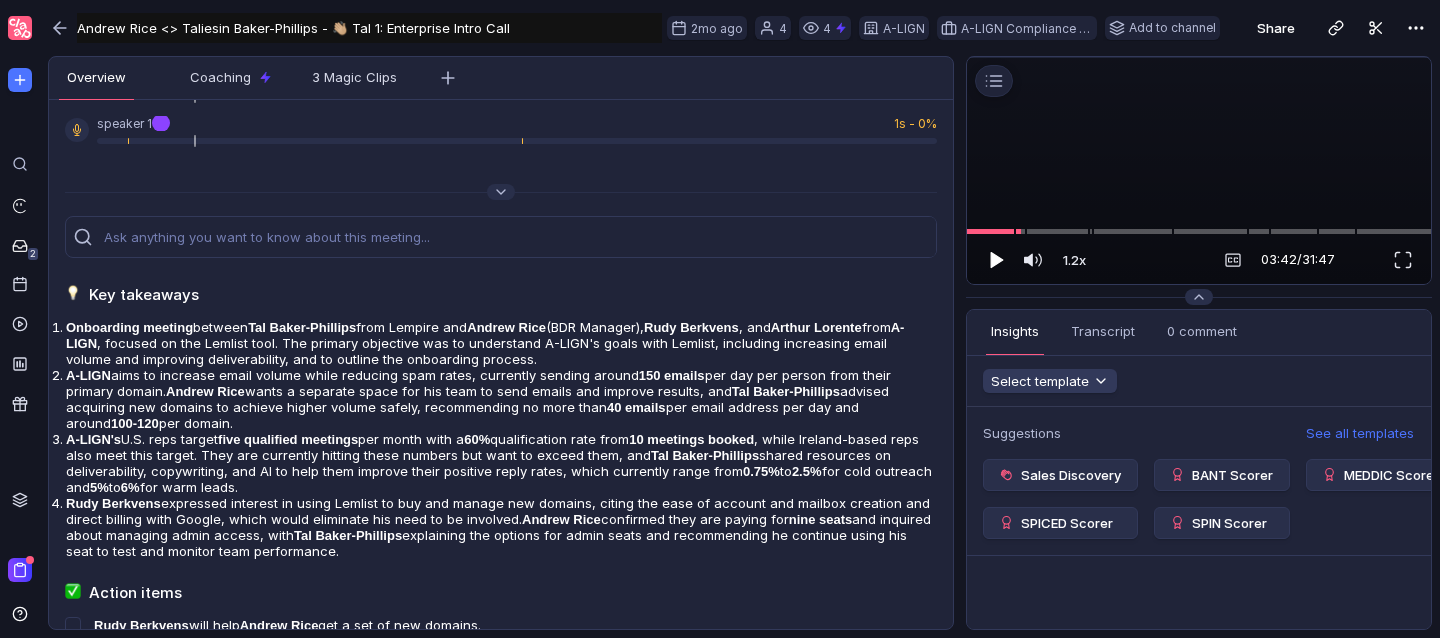 click at bounding box center (997, 259) 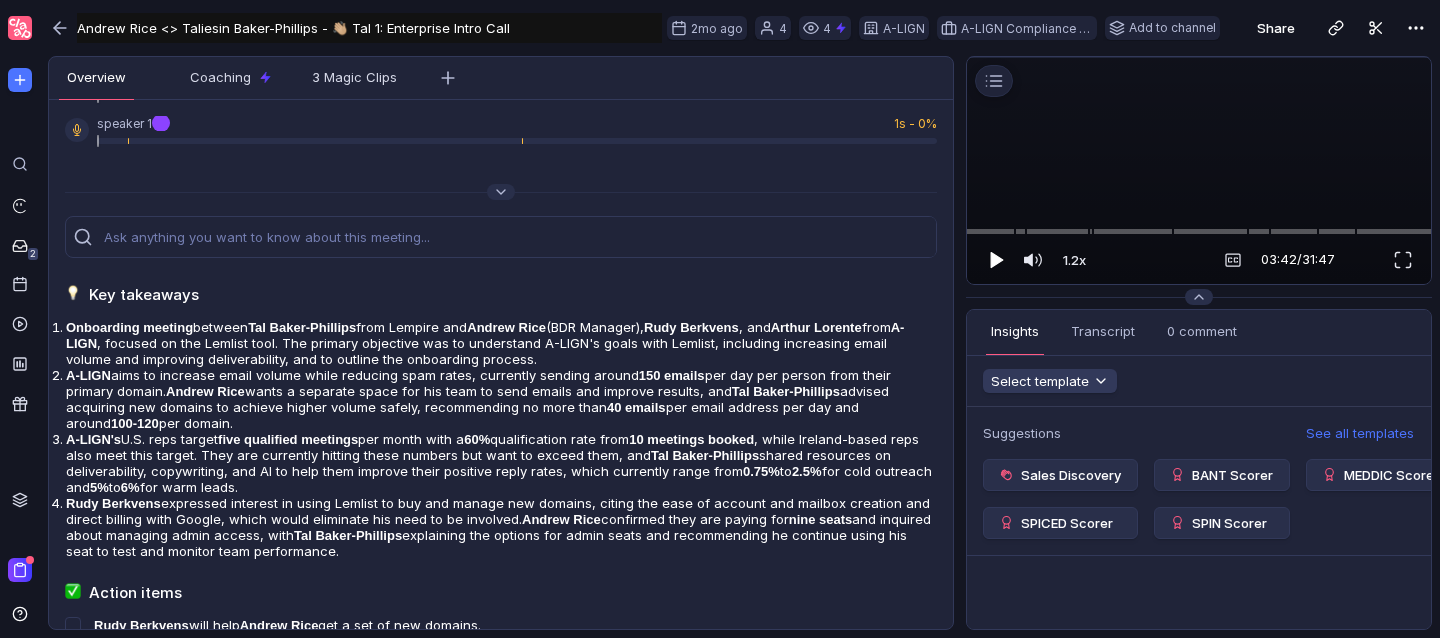 click at bounding box center (995, 260) 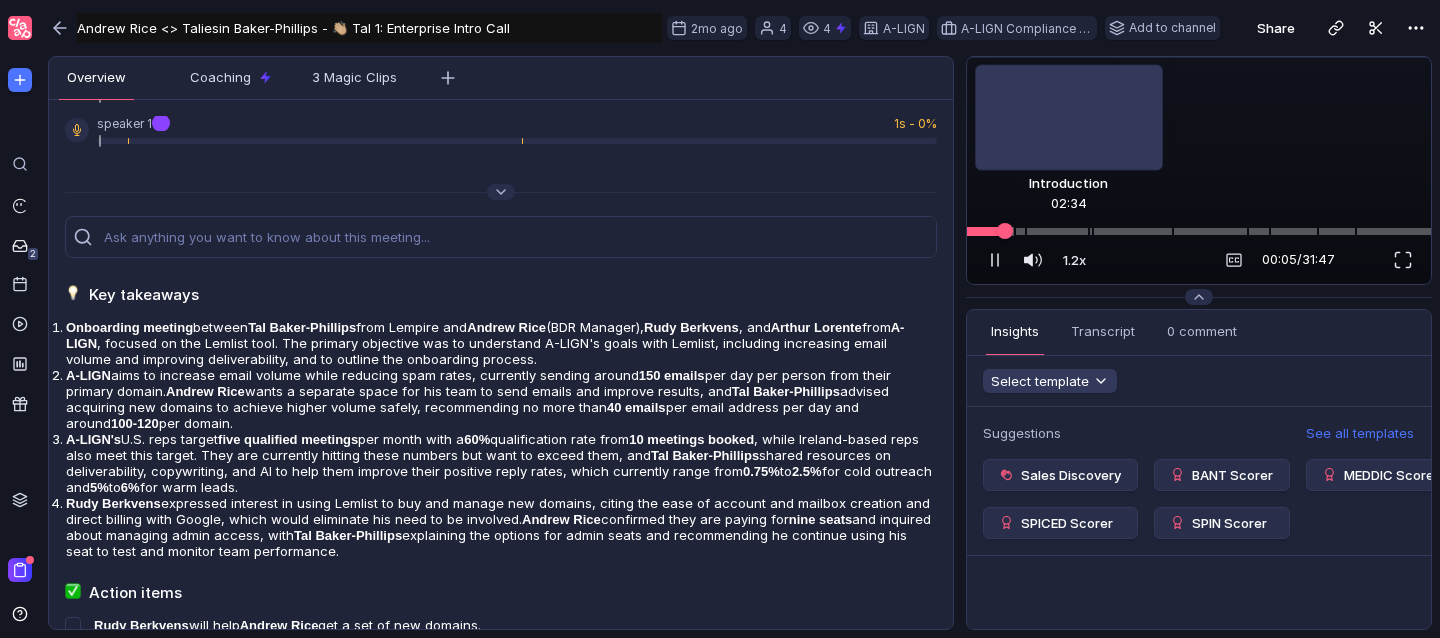 click at bounding box center (1199, 231) 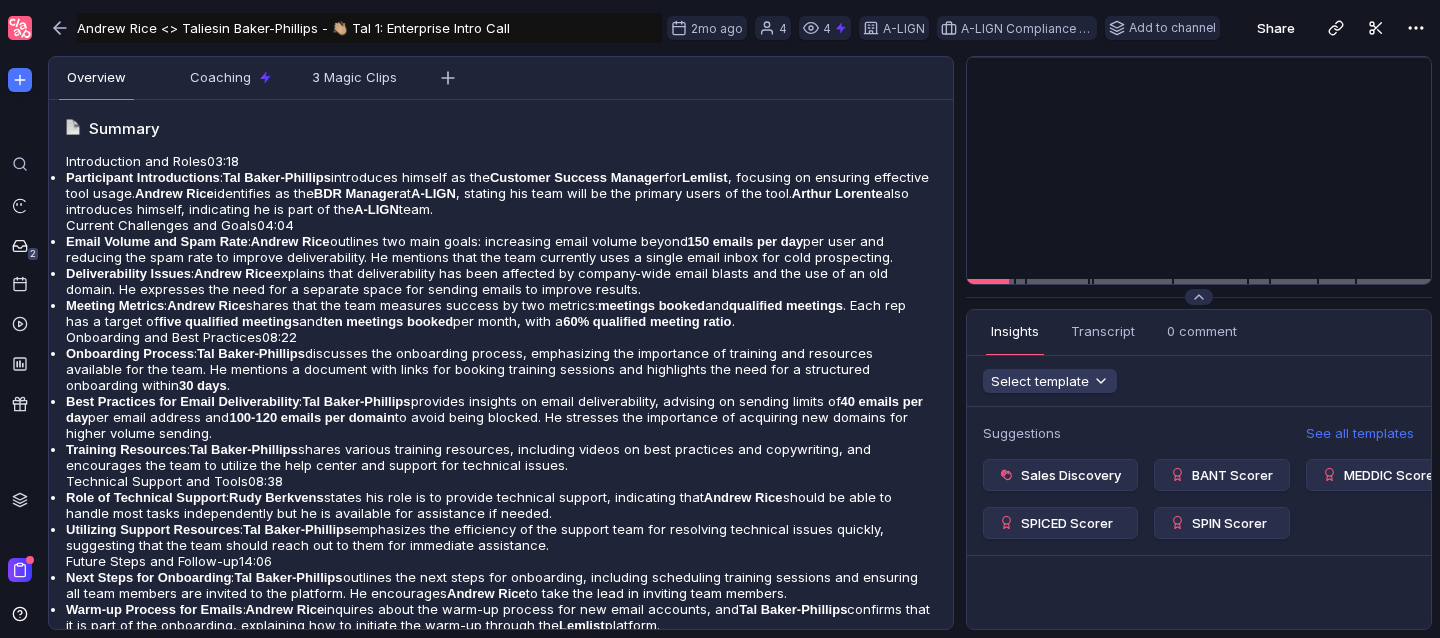 scroll, scrollTop: 865, scrollLeft: 0, axis: vertical 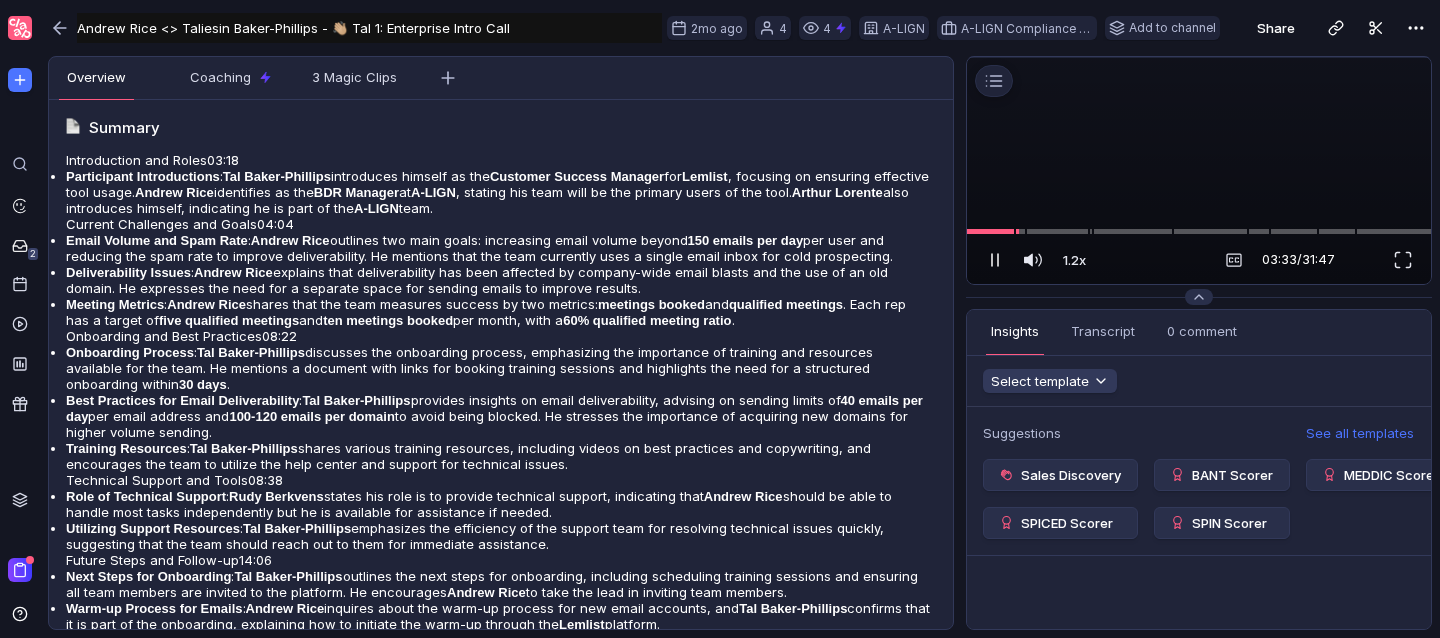 click at bounding box center [995, 260] 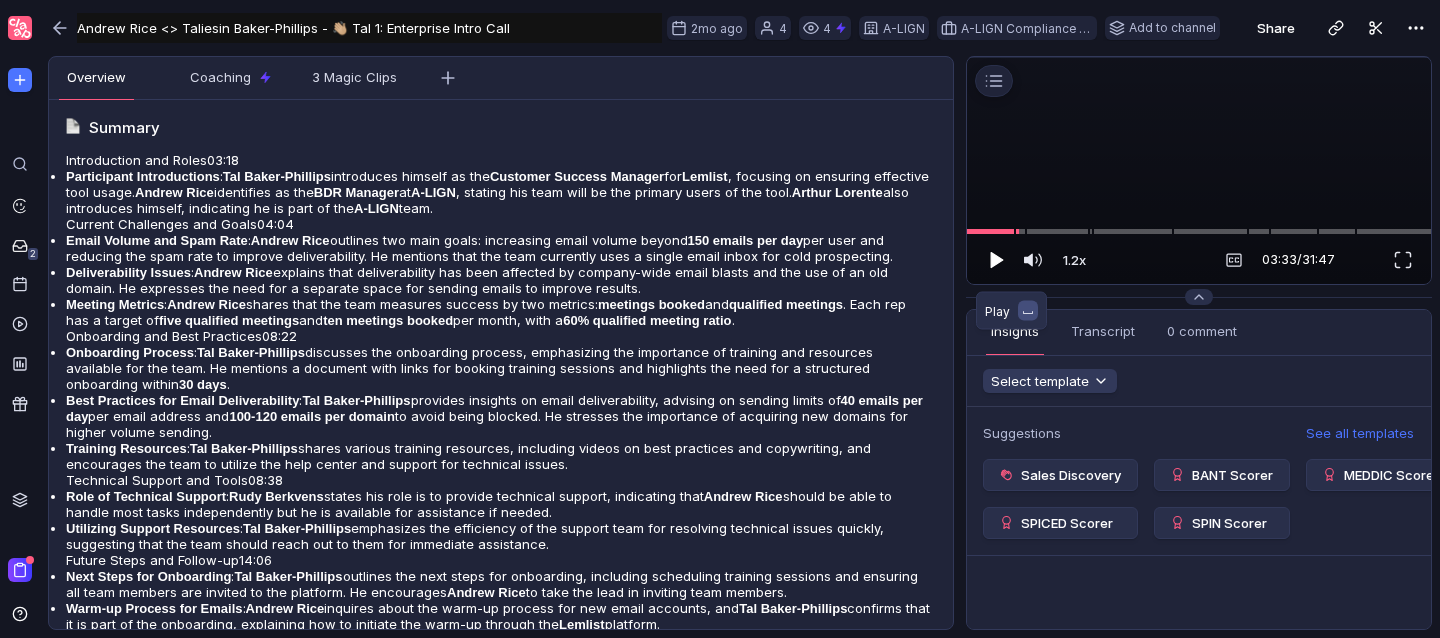 click at bounding box center (995, 260) 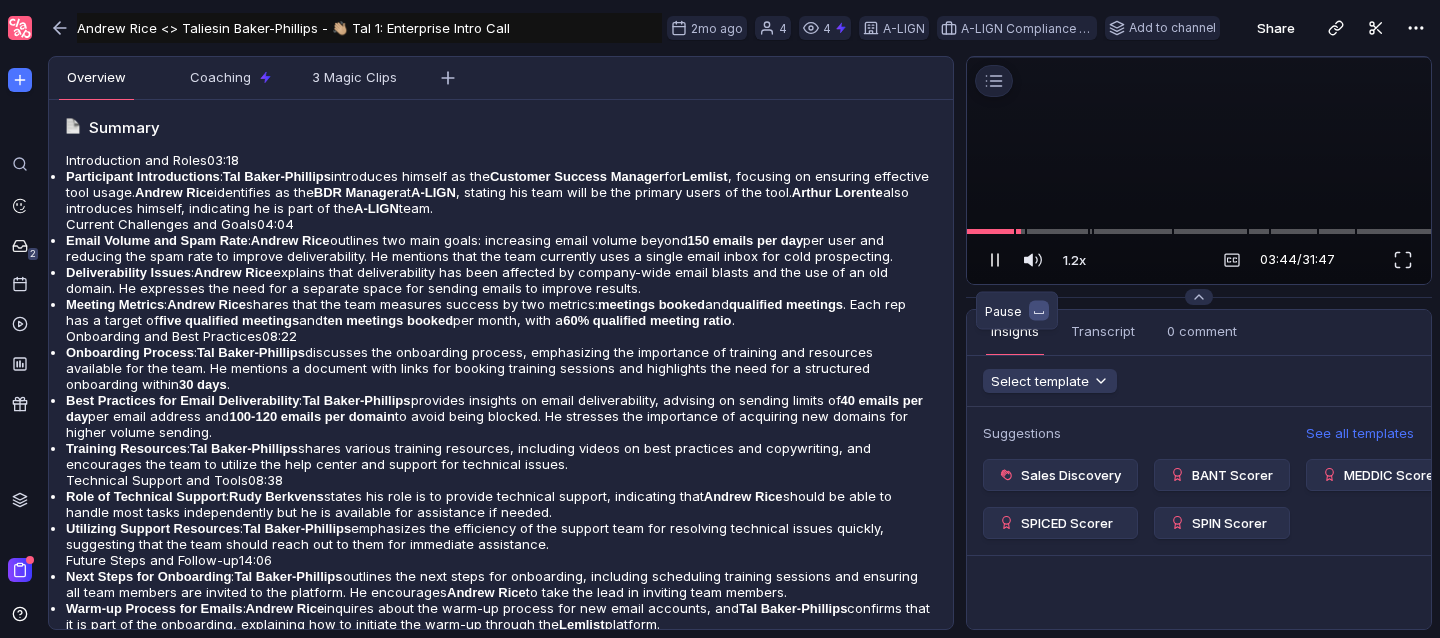 click at bounding box center [995, 260] 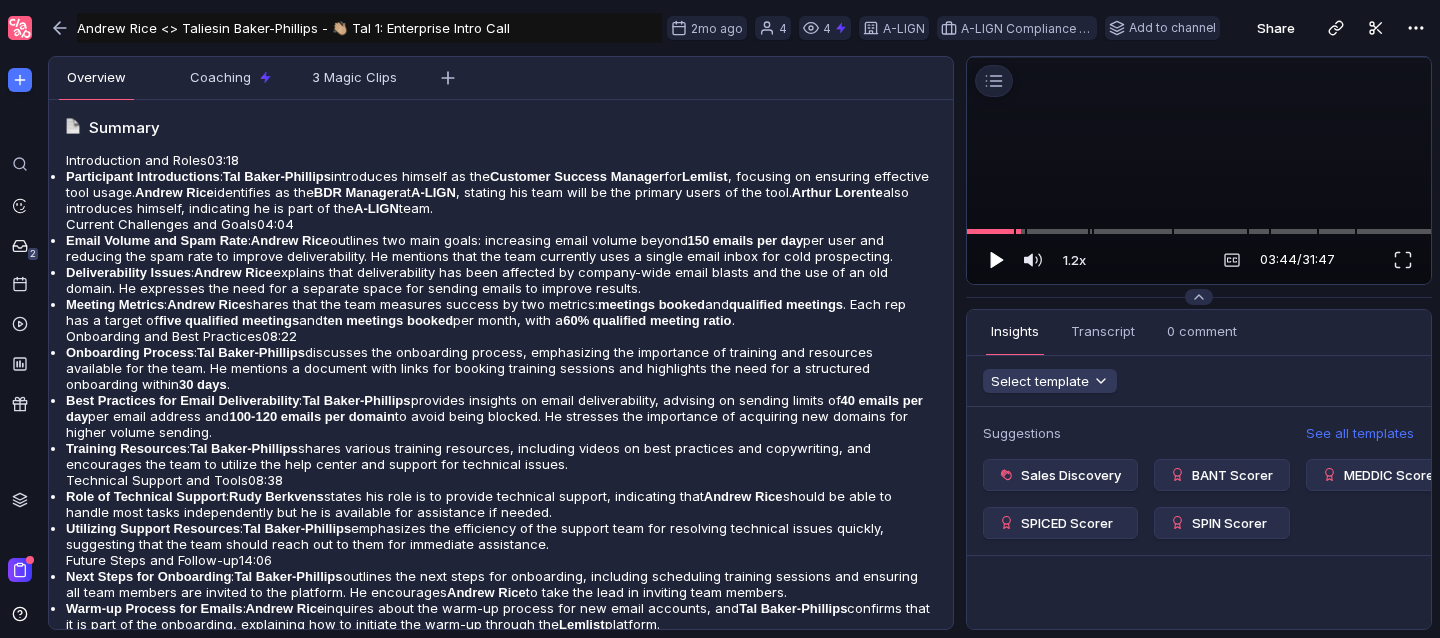 click at bounding box center (997, 259) 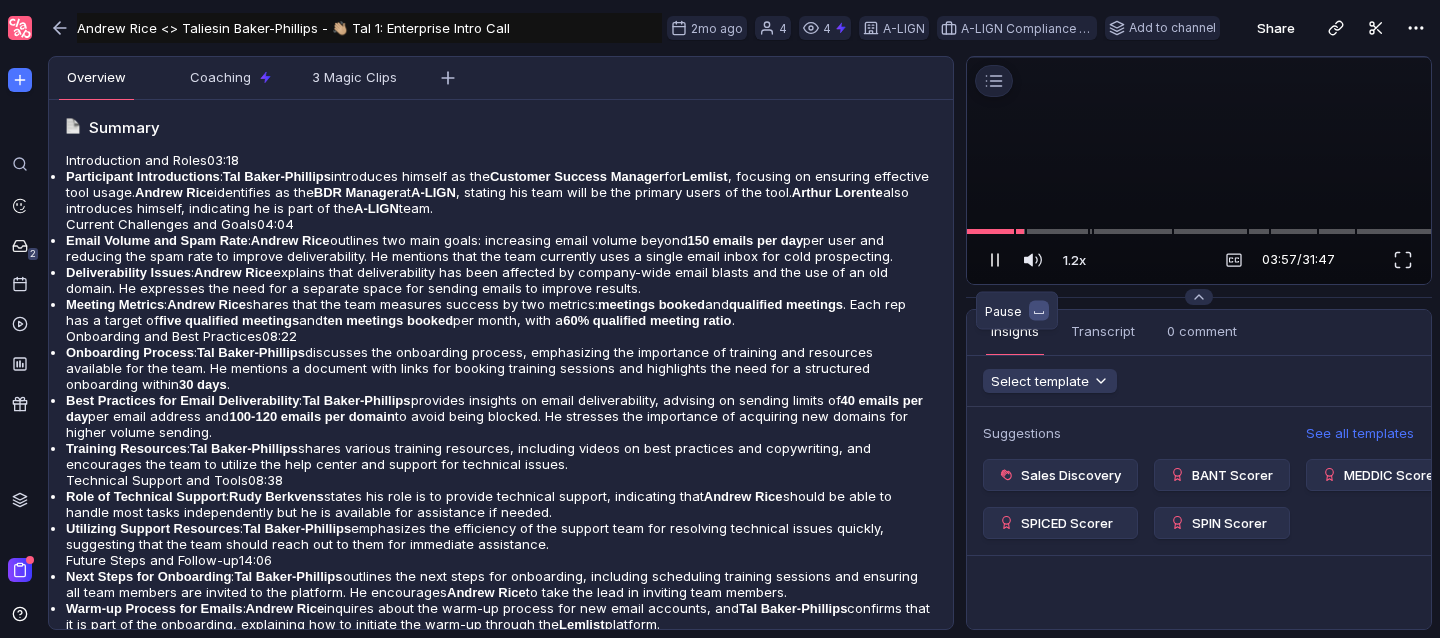 click at bounding box center [995, 260] 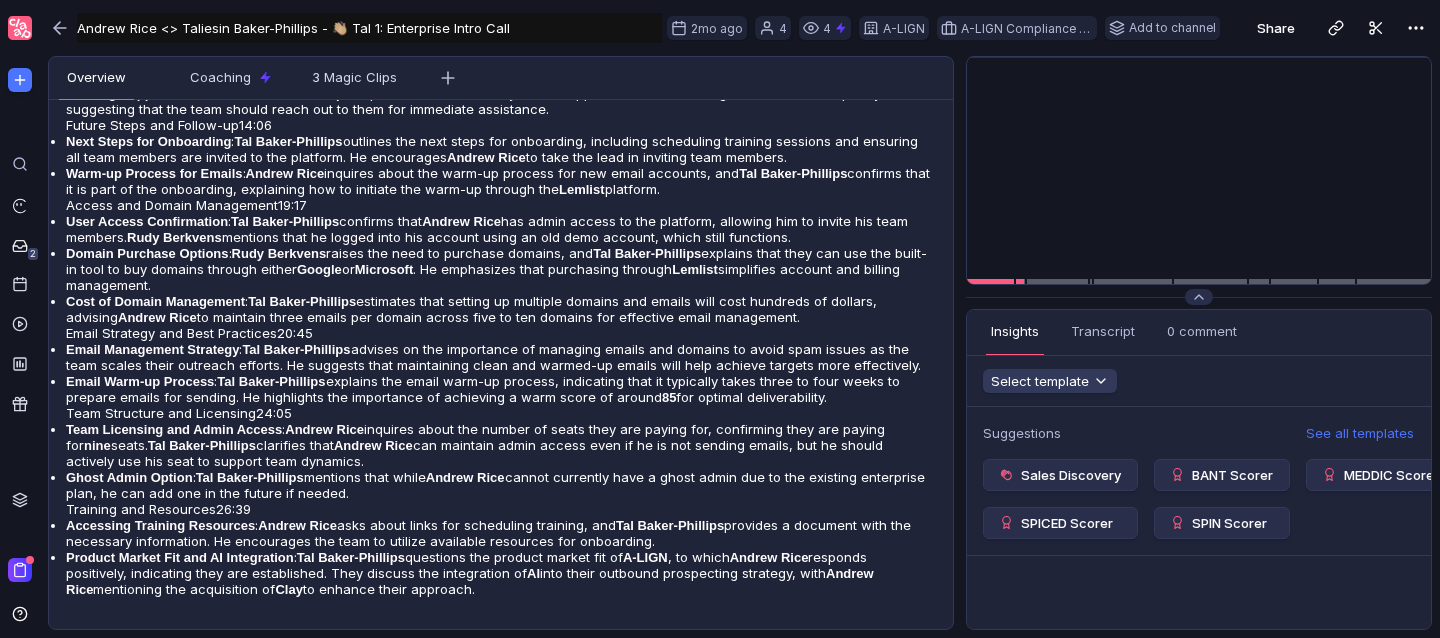 scroll, scrollTop: 1301, scrollLeft: 0, axis: vertical 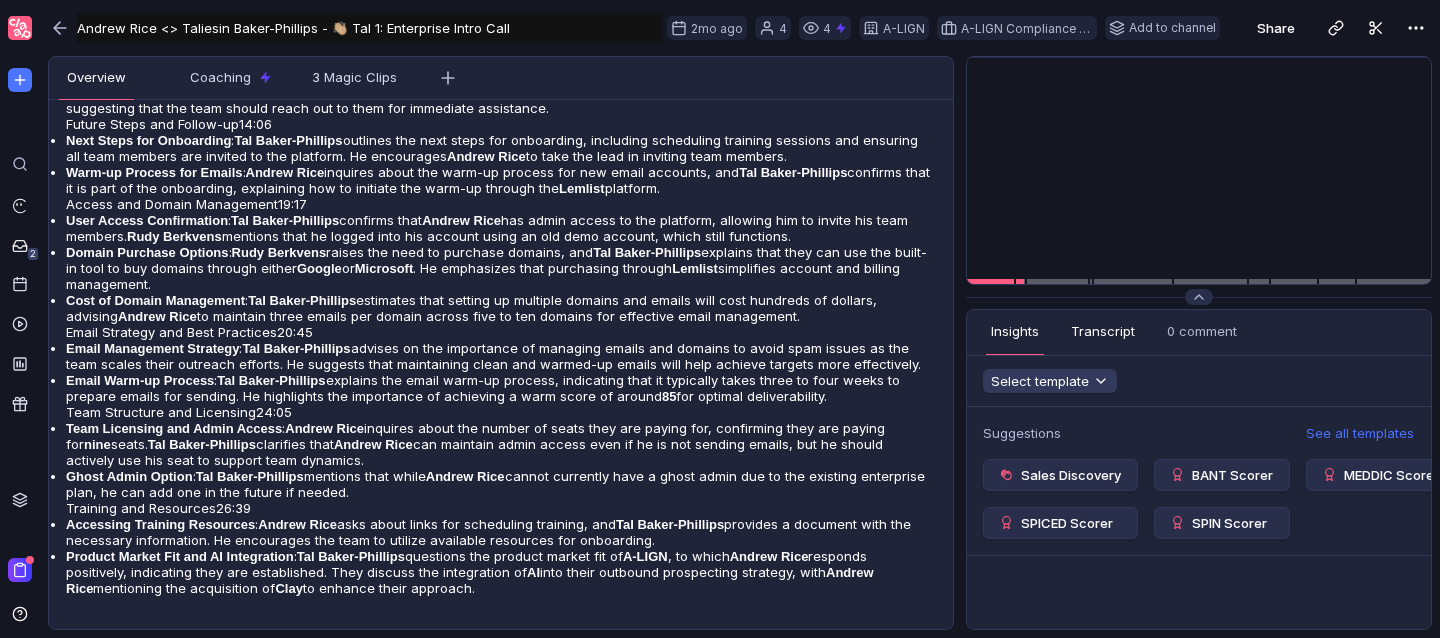 click on "Transcript" at bounding box center (1103, 332) 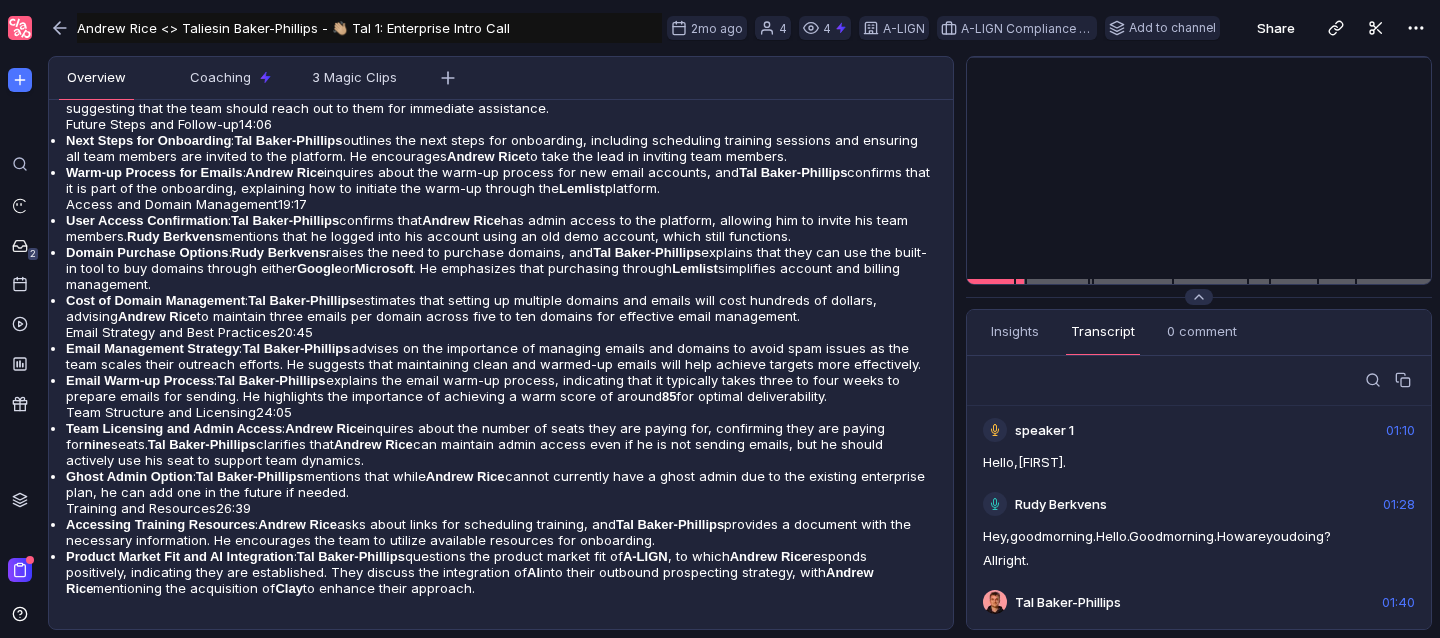 click at bounding box center [1405, 382] 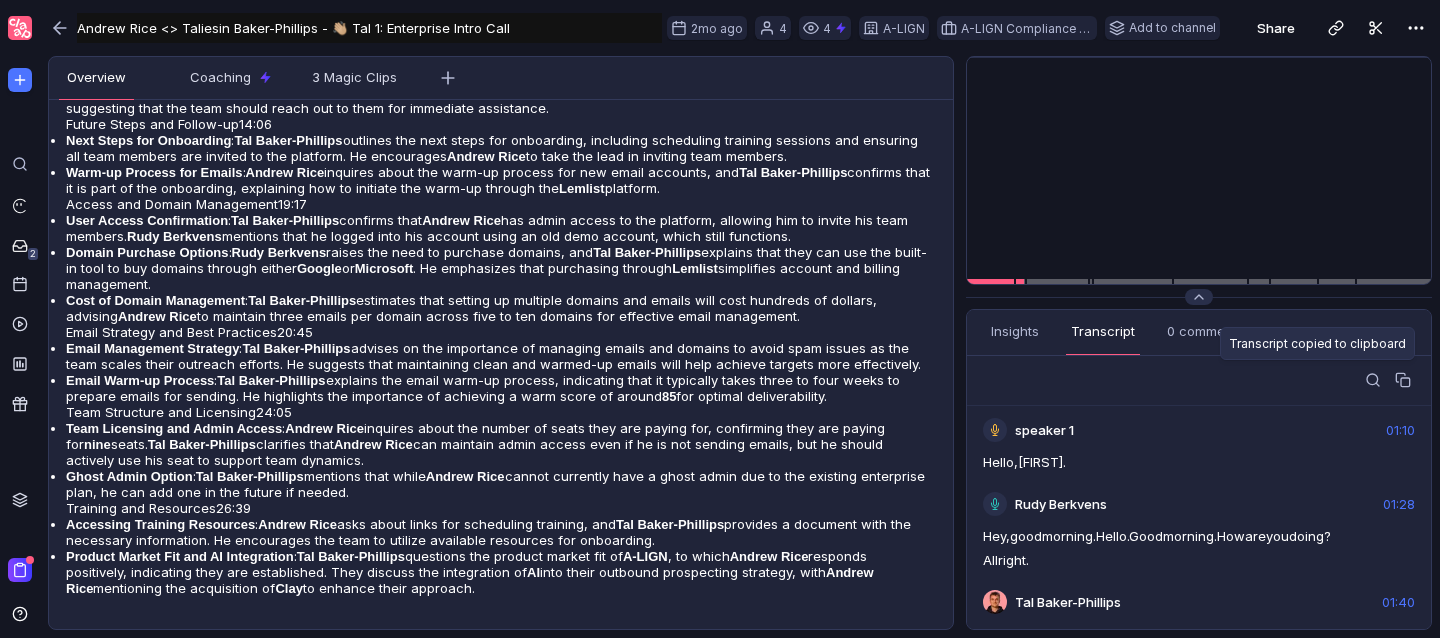 scroll, scrollTop: 1724, scrollLeft: 0, axis: vertical 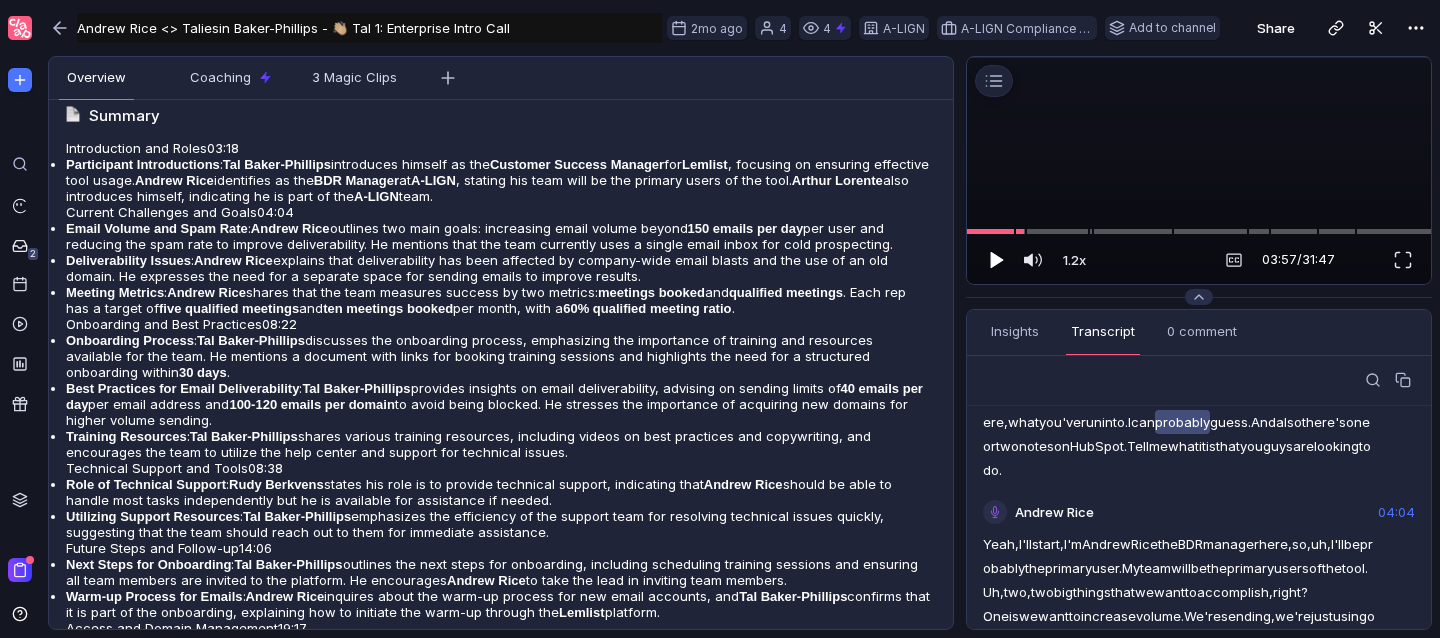 click at bounding box center [997, 259] 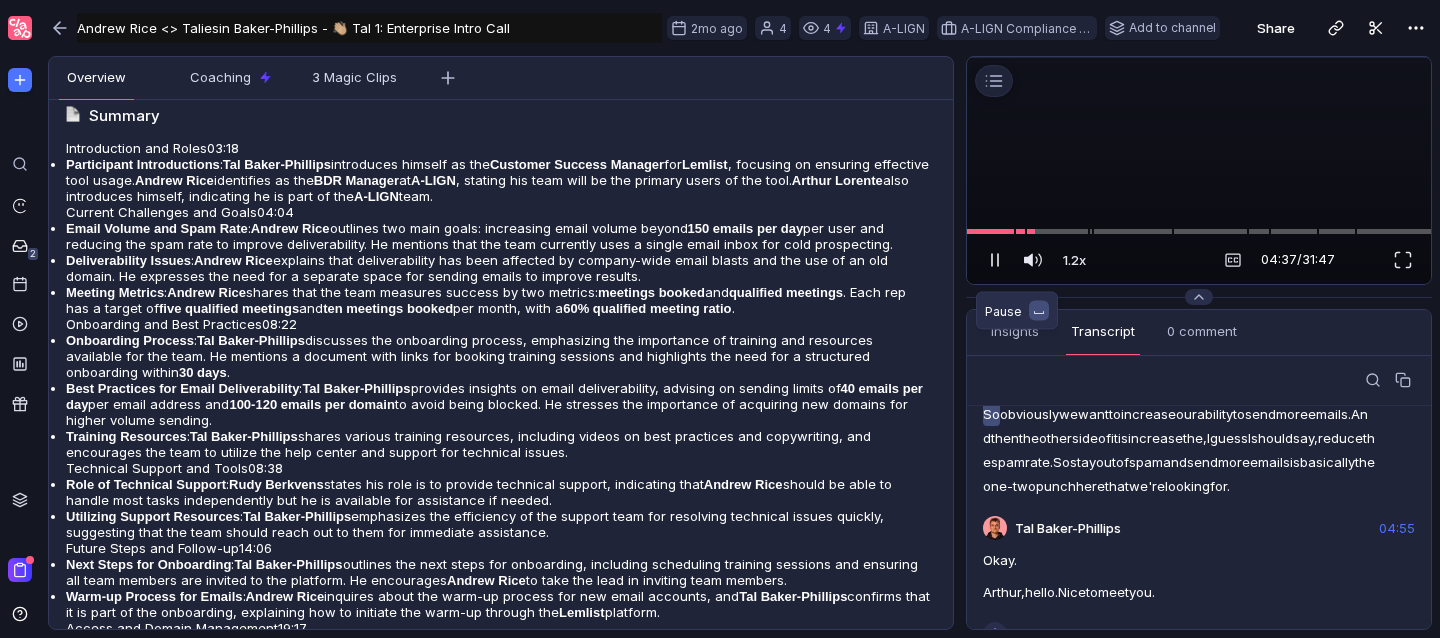 scroll, scrollTop: 2094, scrollLeft: 0, axis: vertical 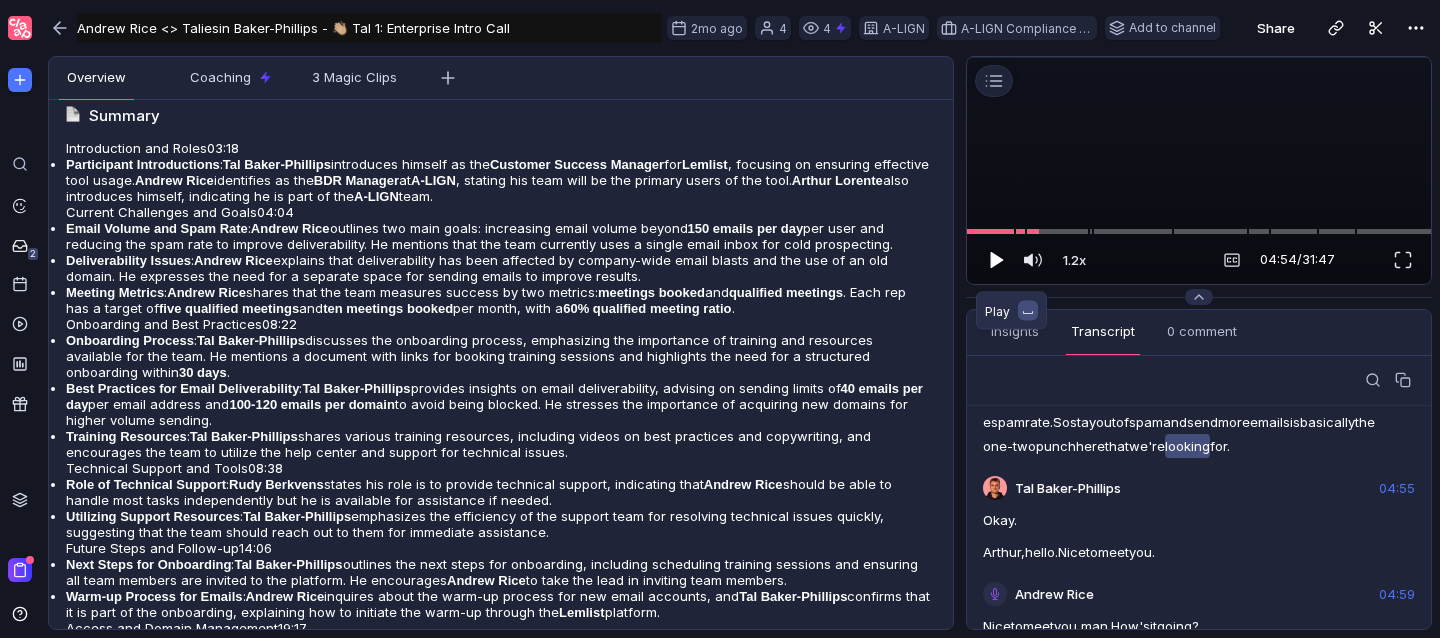 click at bounding box center (997, 259) 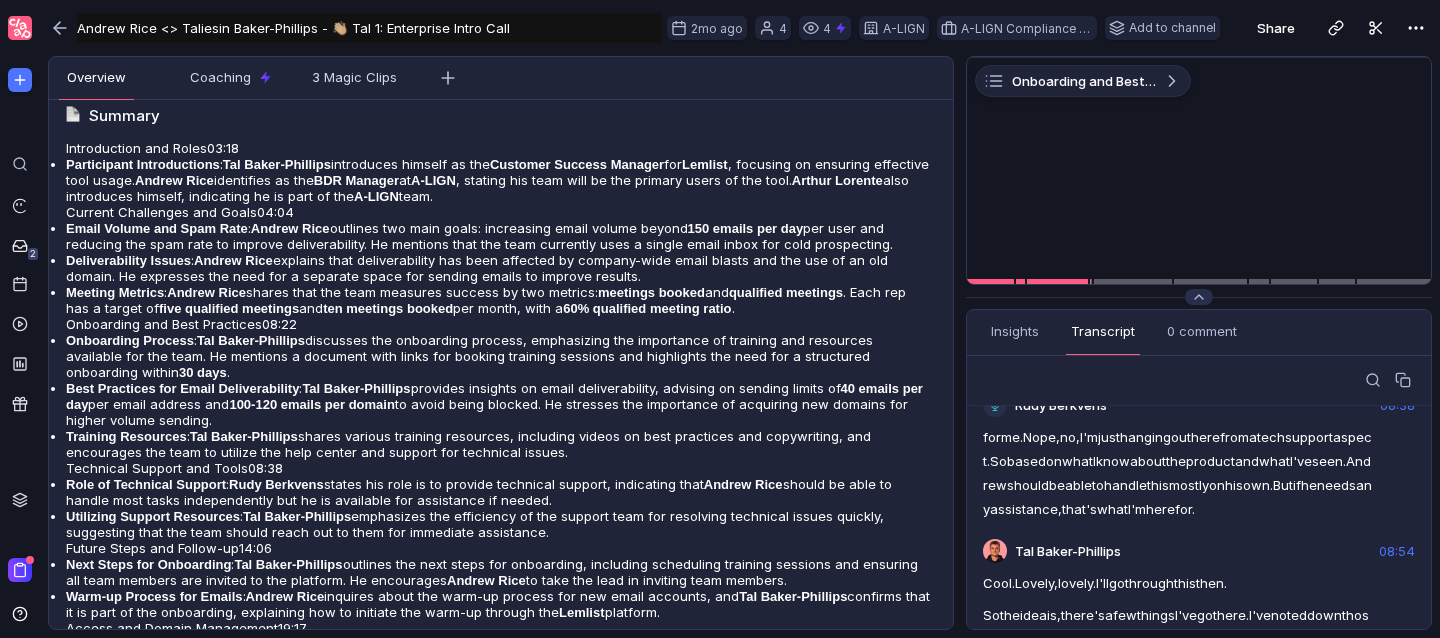 scroll, scrollTop: 4436, scrollLeft: 0, axis: vertical 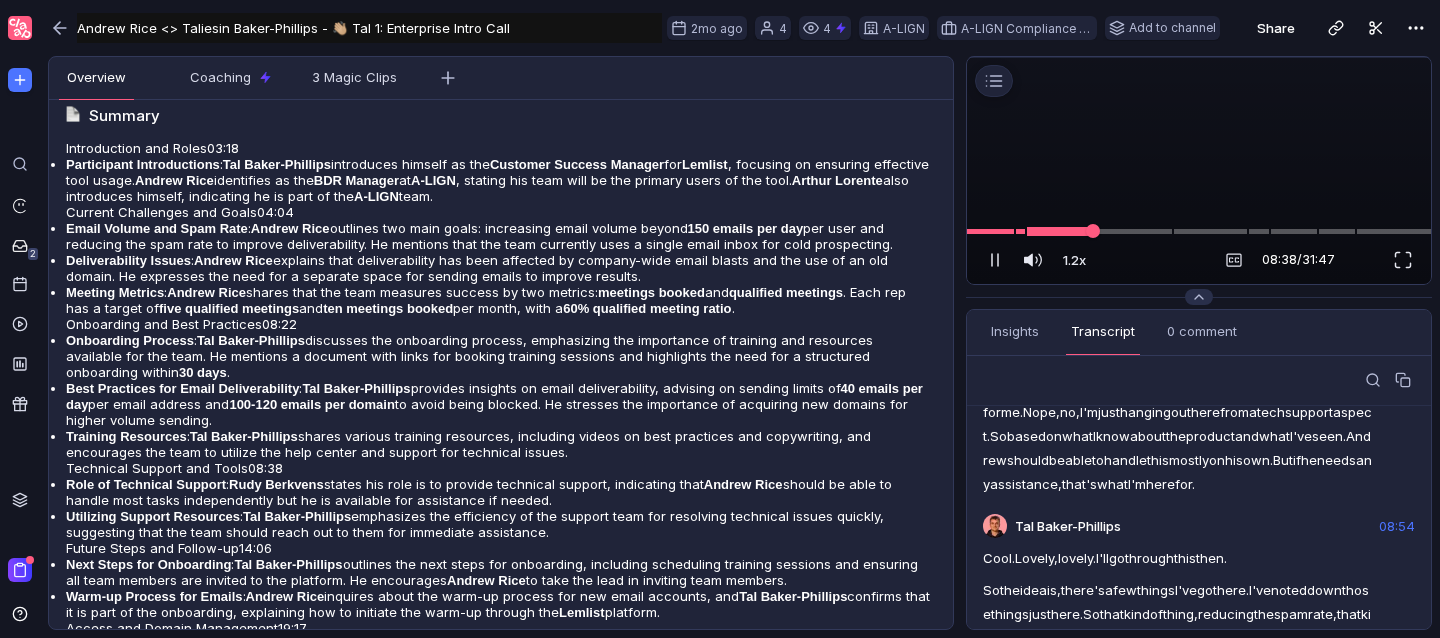 click at bounding box center (1199, 231) 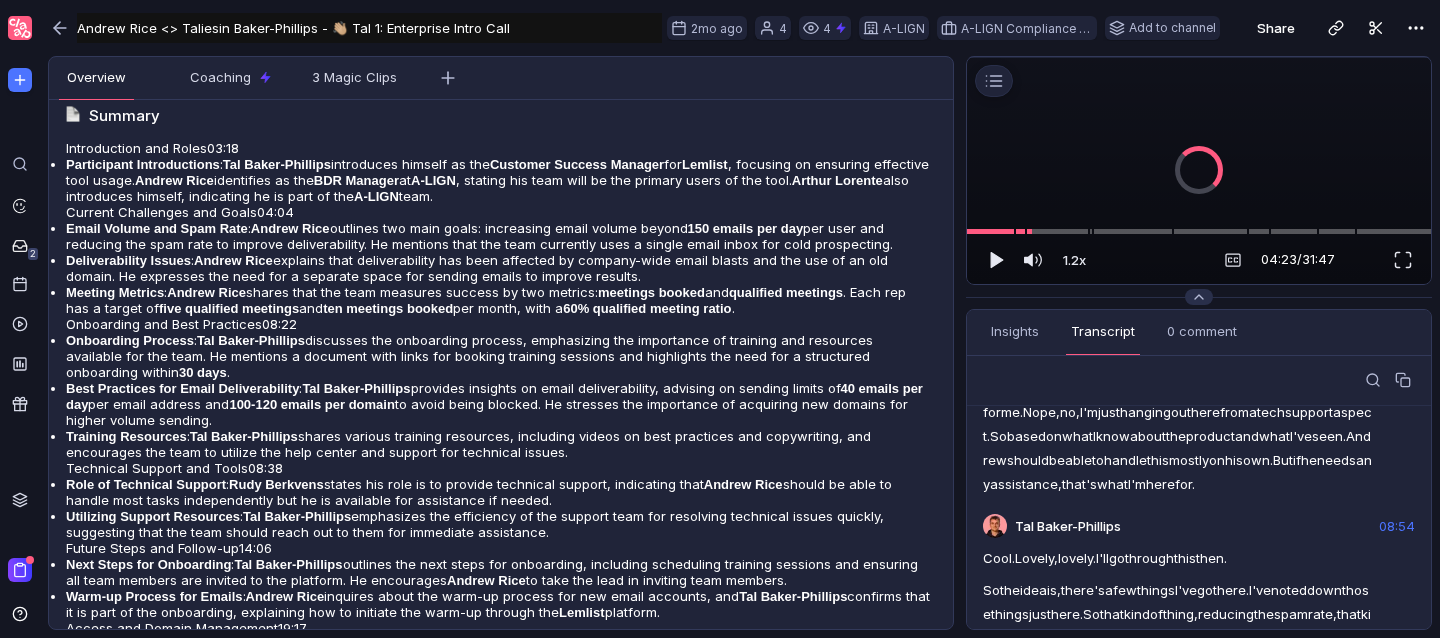 scroll, scrollTop: 4200, scrollLeft: 0, axis: vertical 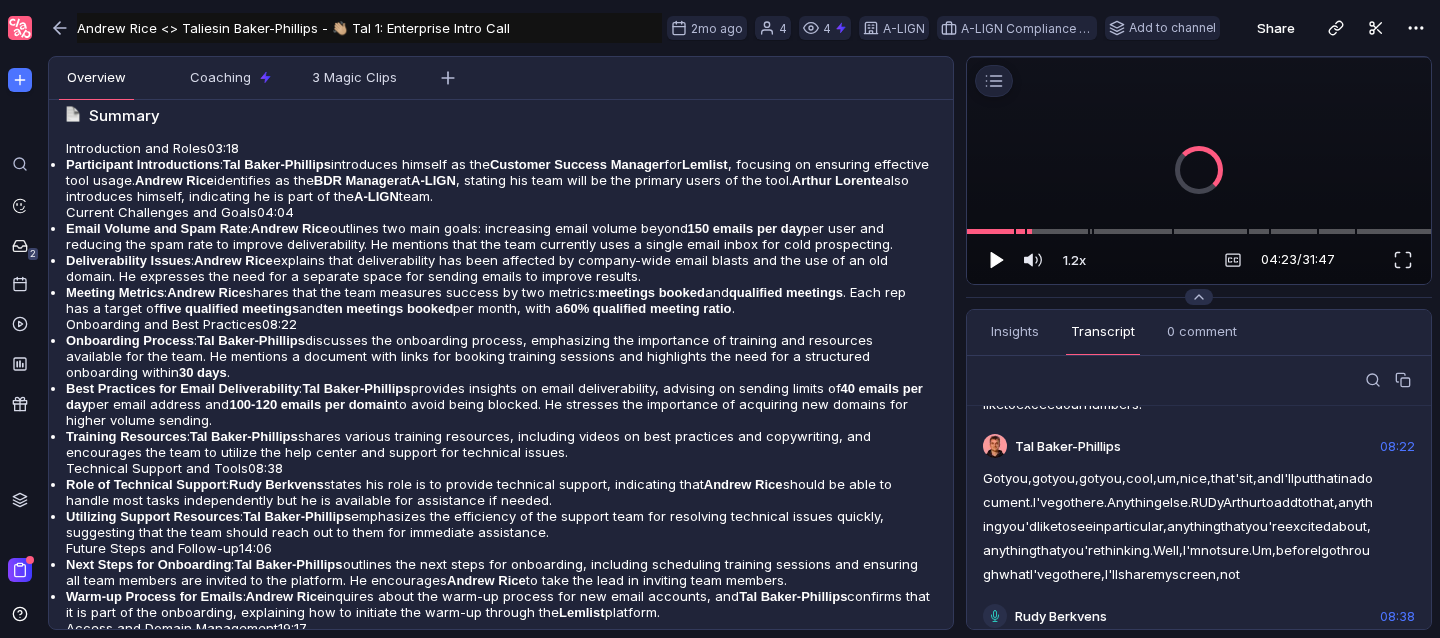 click at bounding box center (995, 260) 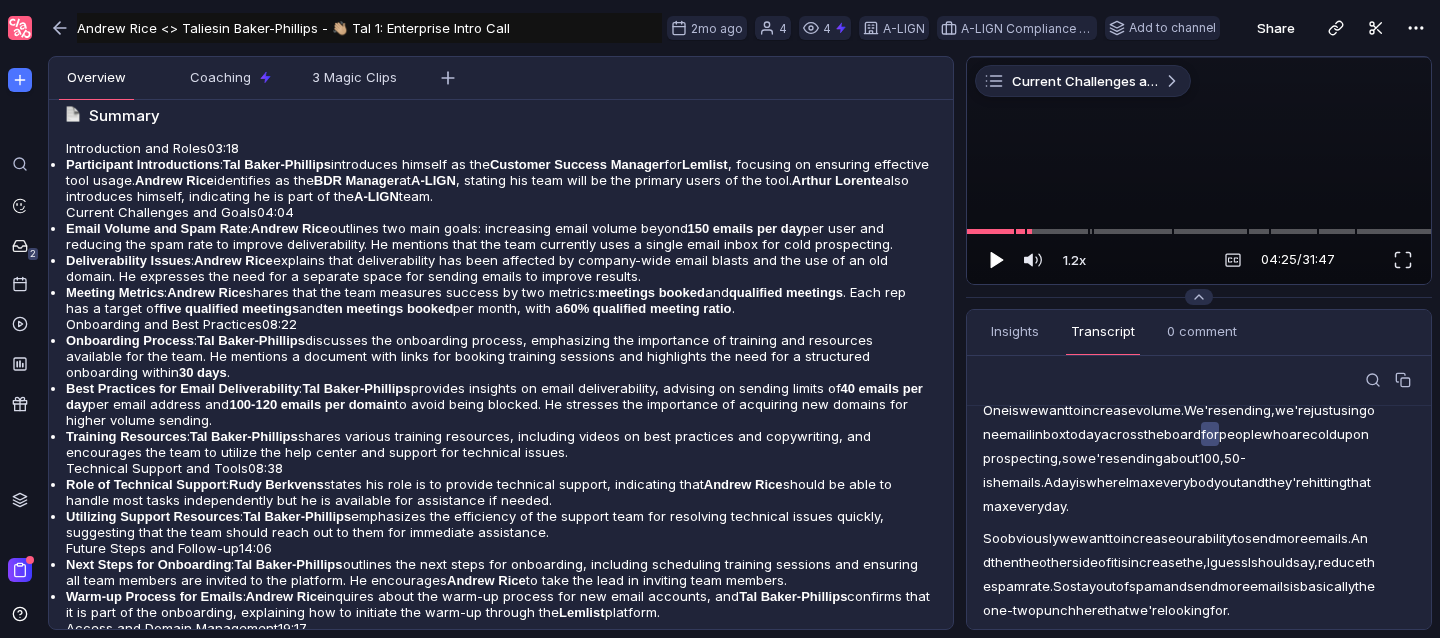 click at bounding box center (995, 260) 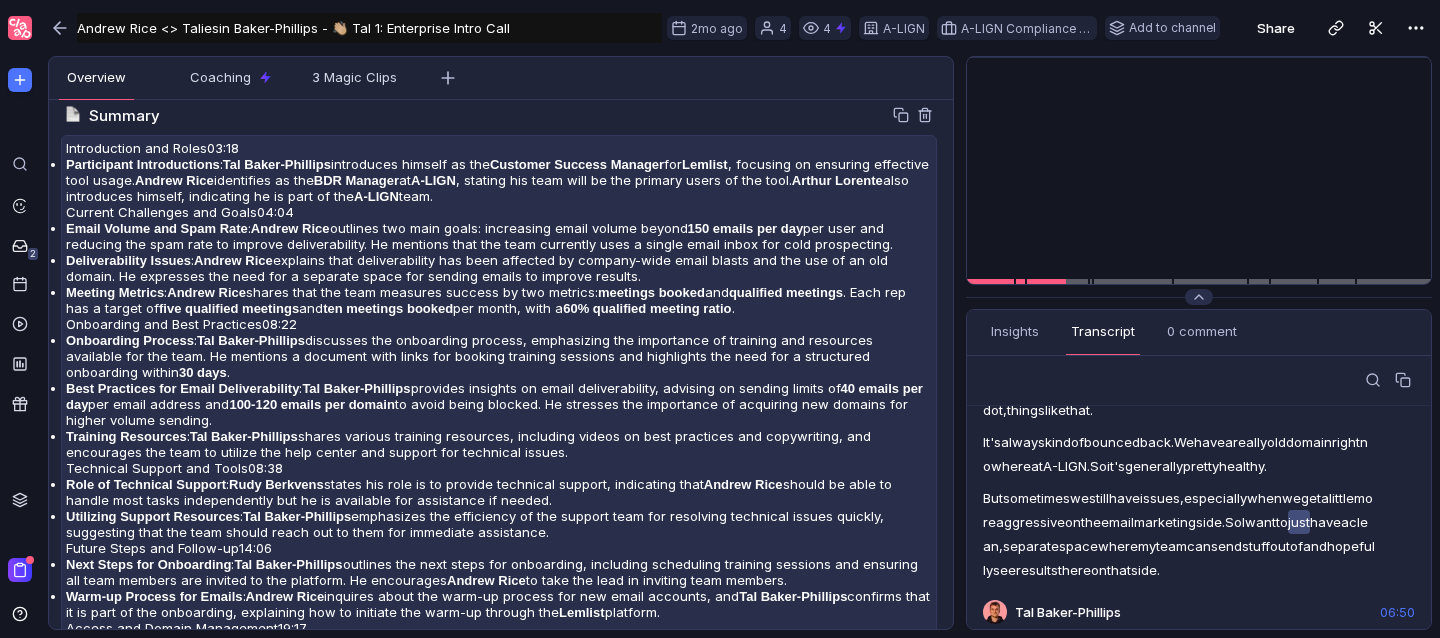 scroll, scrollTop: 3426, scrollLeft: 0, axis: vertical 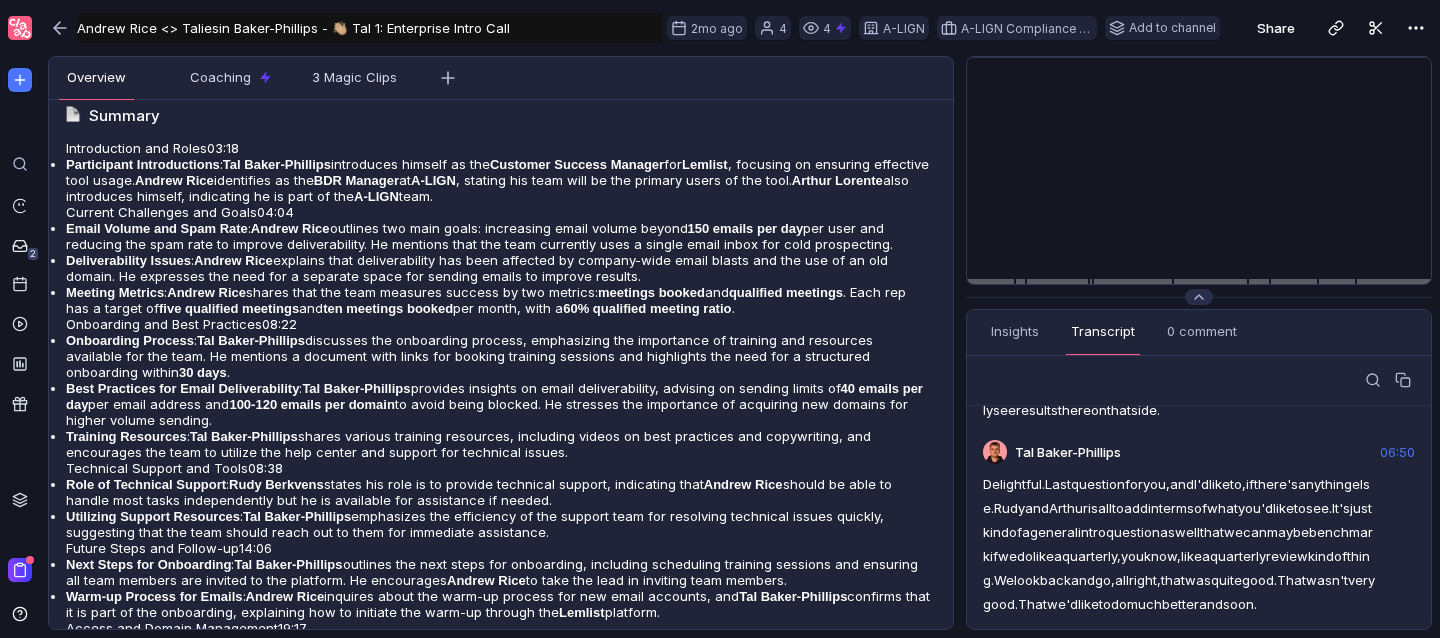 drag, startPoint x: 430, startPoint y: 23, endPoint x: 666, endPoint y: 24, distance: 236.00212 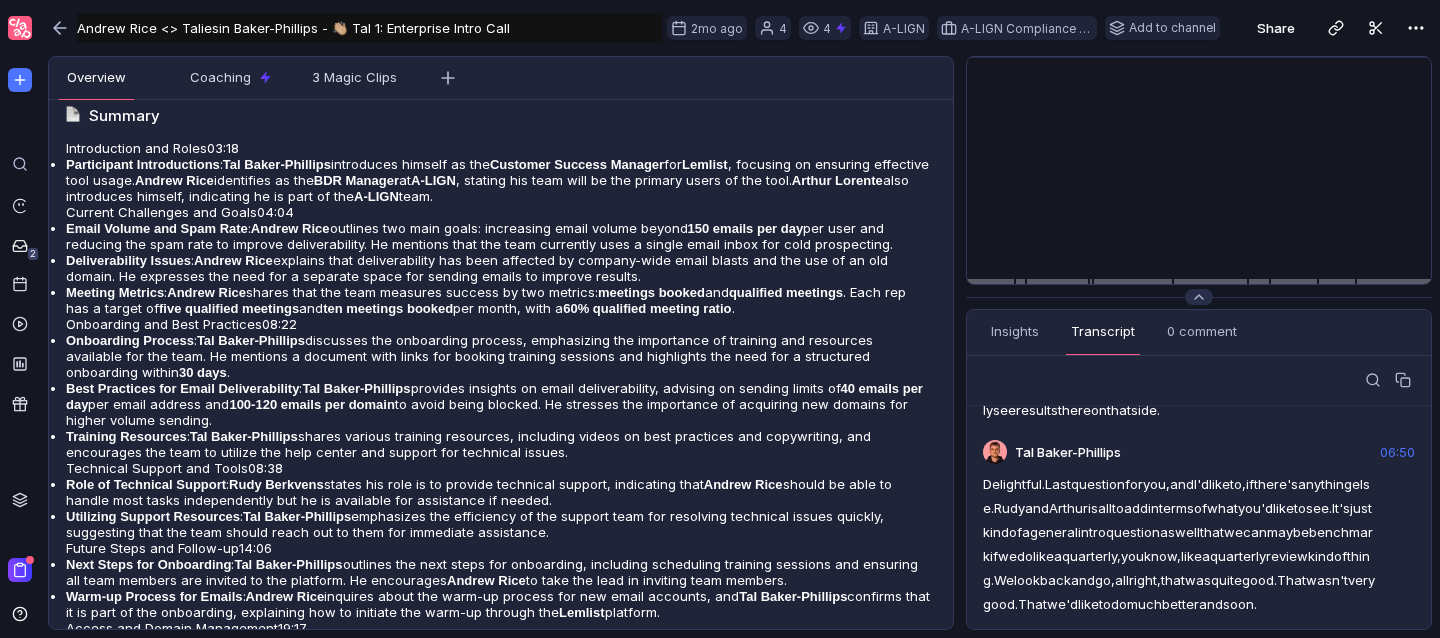 click on "Andrew Rice <> Taliesin Baker-Phillips - 👋🏼 Tal 1: Enterprise Intro Call" at bounding box center [369, 28] 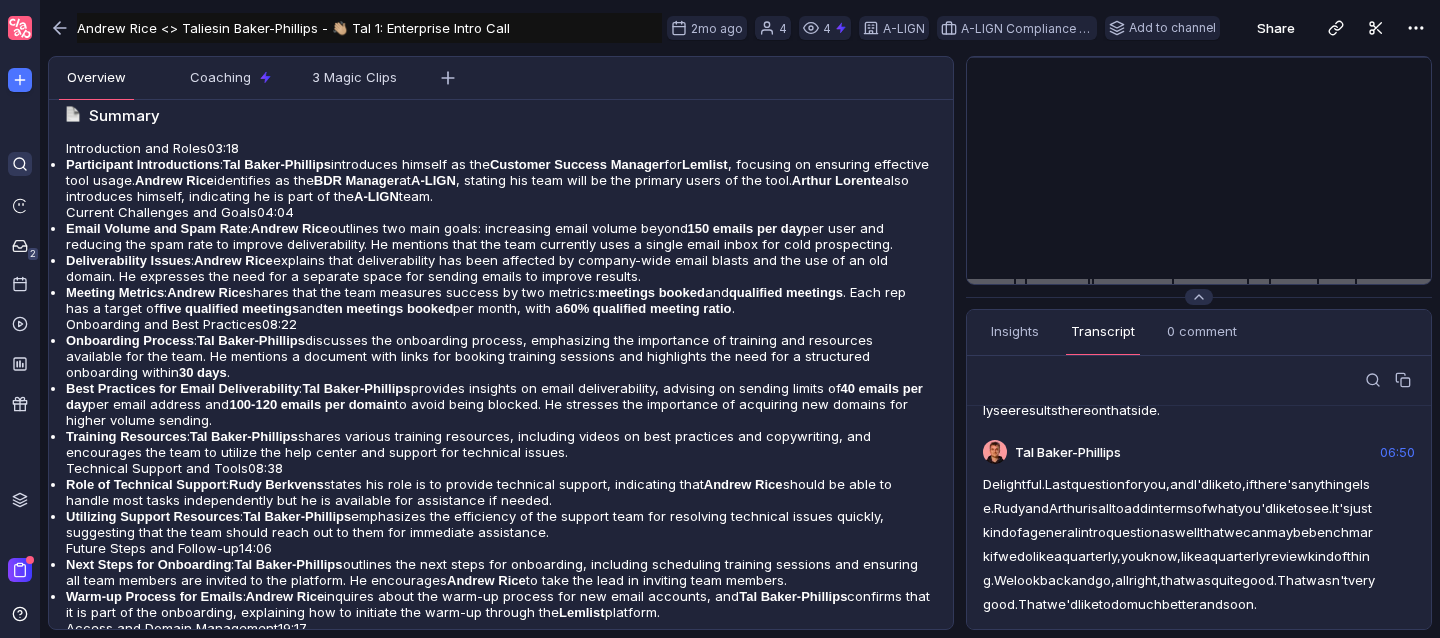 click at bounding box center [19, 163] 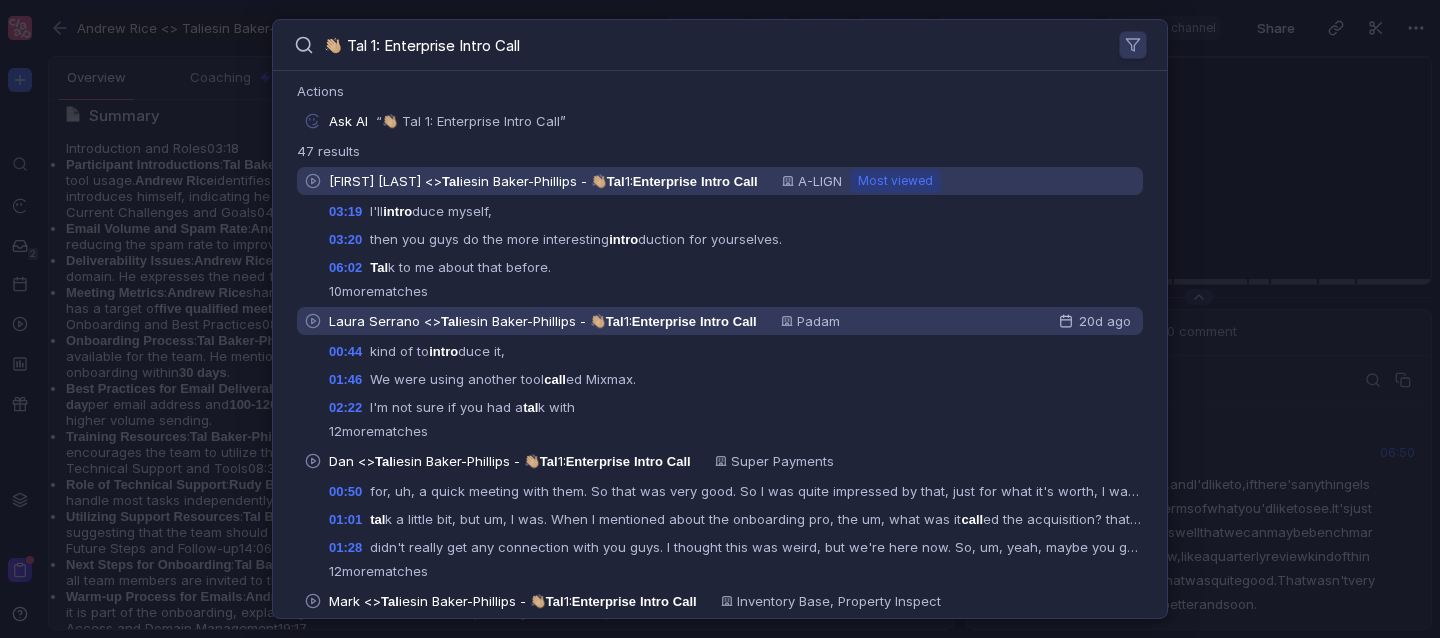 type on "👋🏼 Tal 1: Enterprise Intro Call" 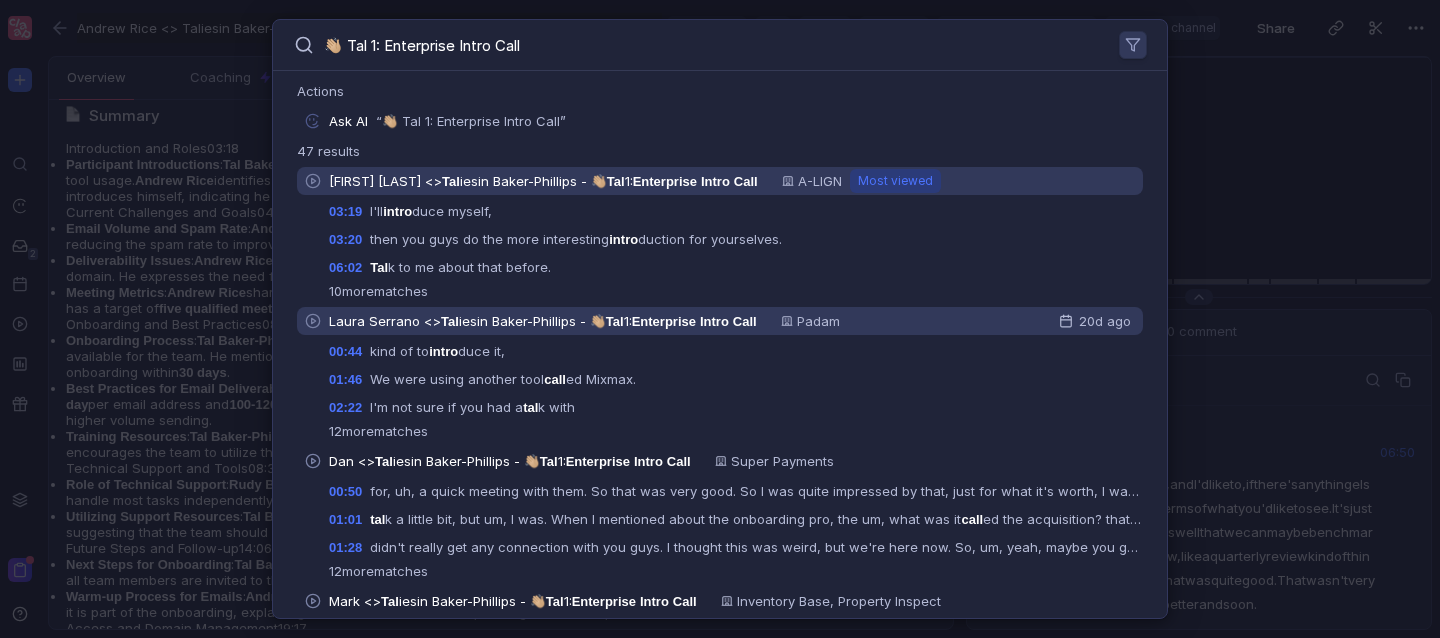 click on "Enterprise" at bounding box center (664, 321) 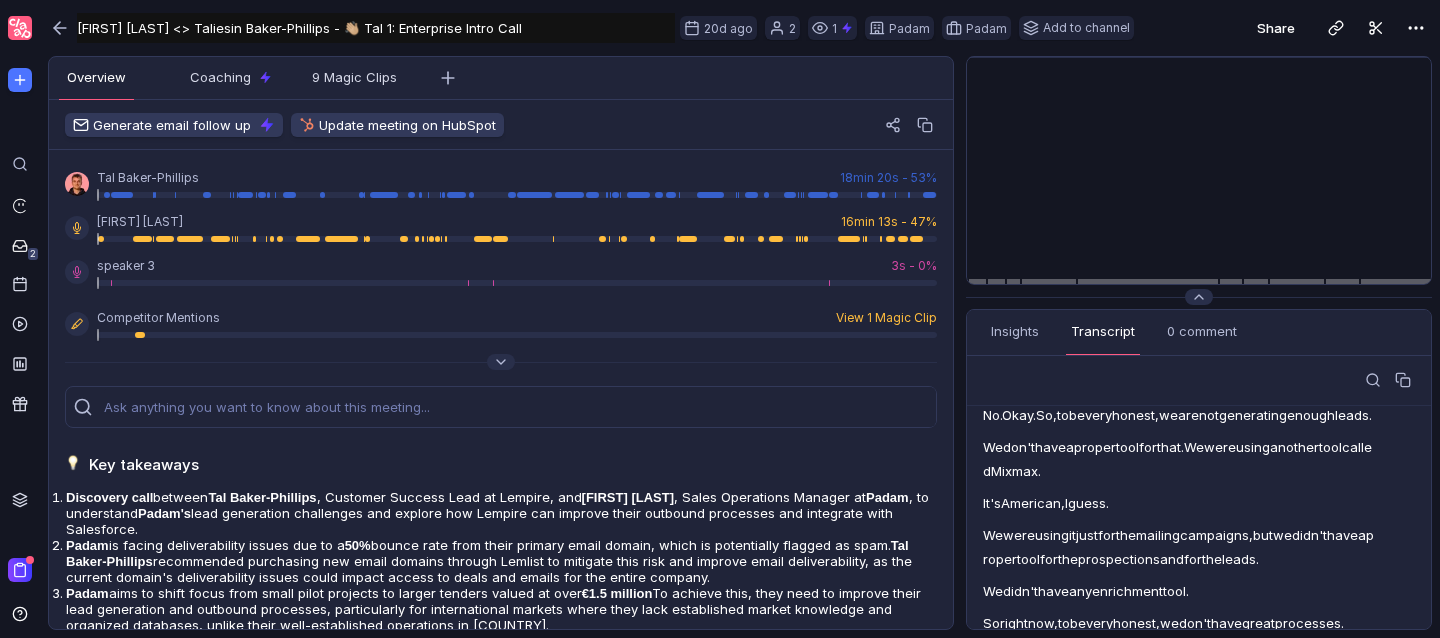 scroll, scrollTop: 924, scrollLeft: 0, axis: vertical 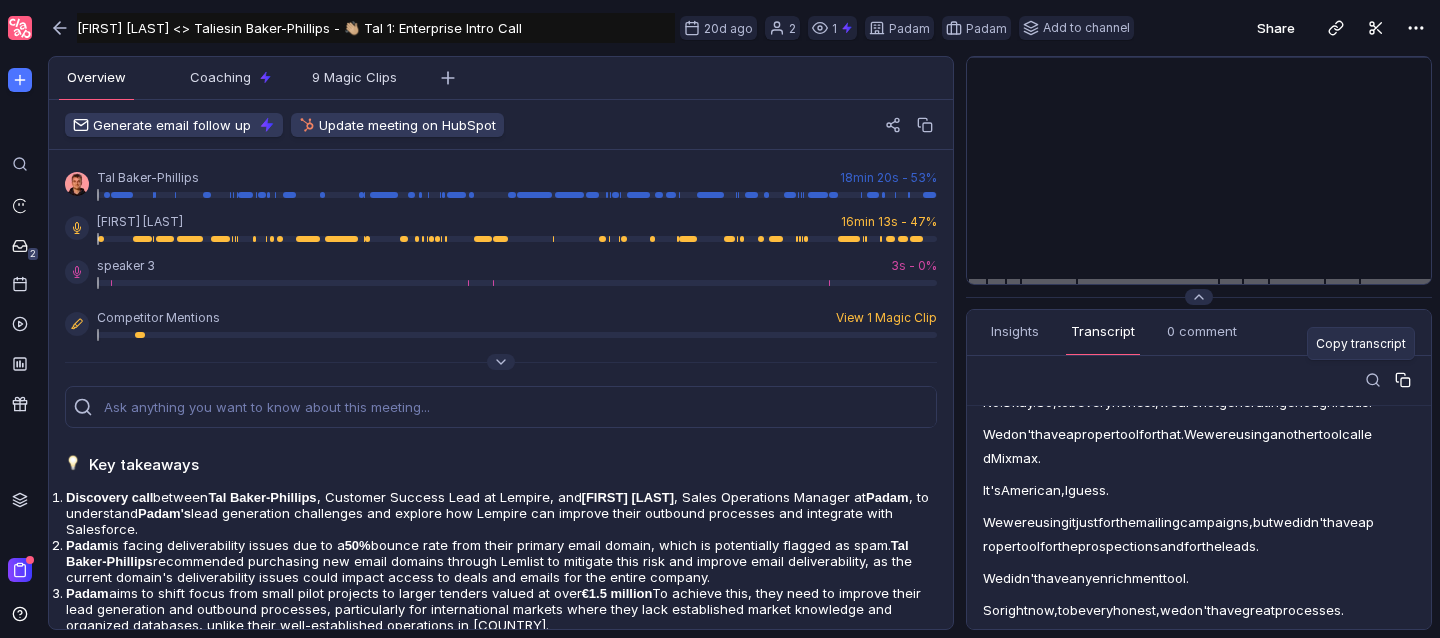 click at bounding box center [1403, 380] 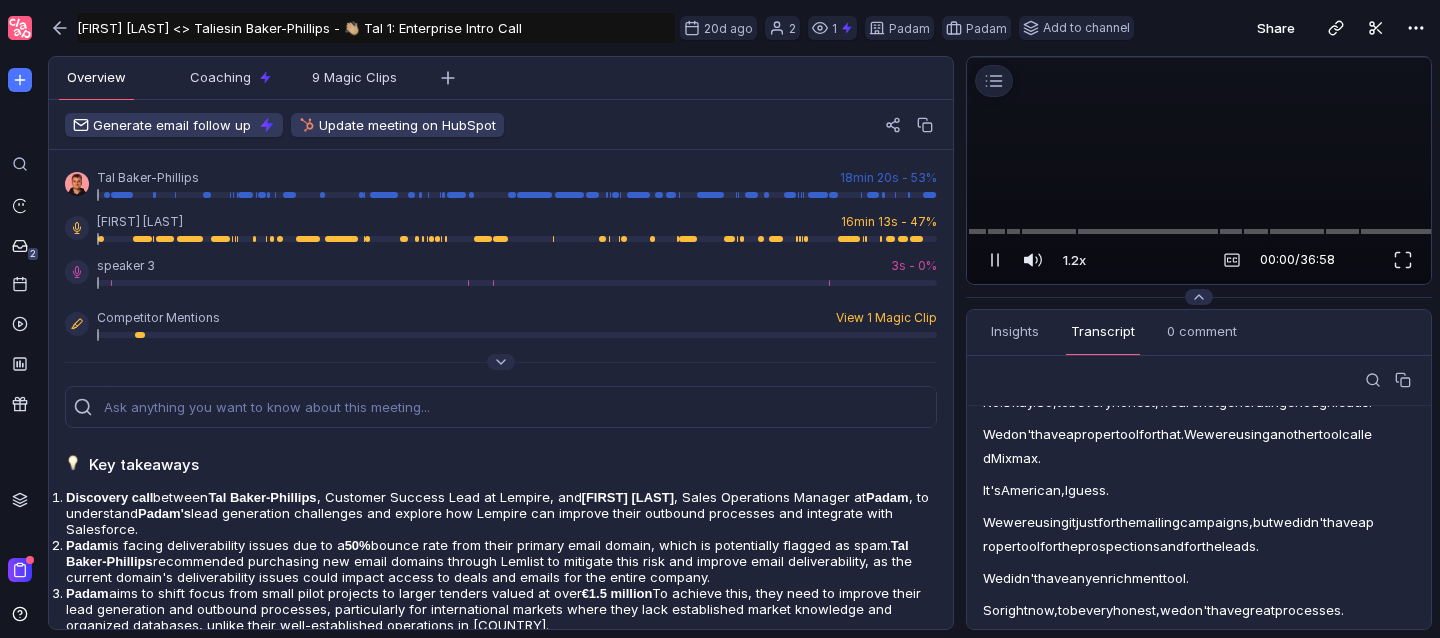 click at bounding box center (1199, 57) 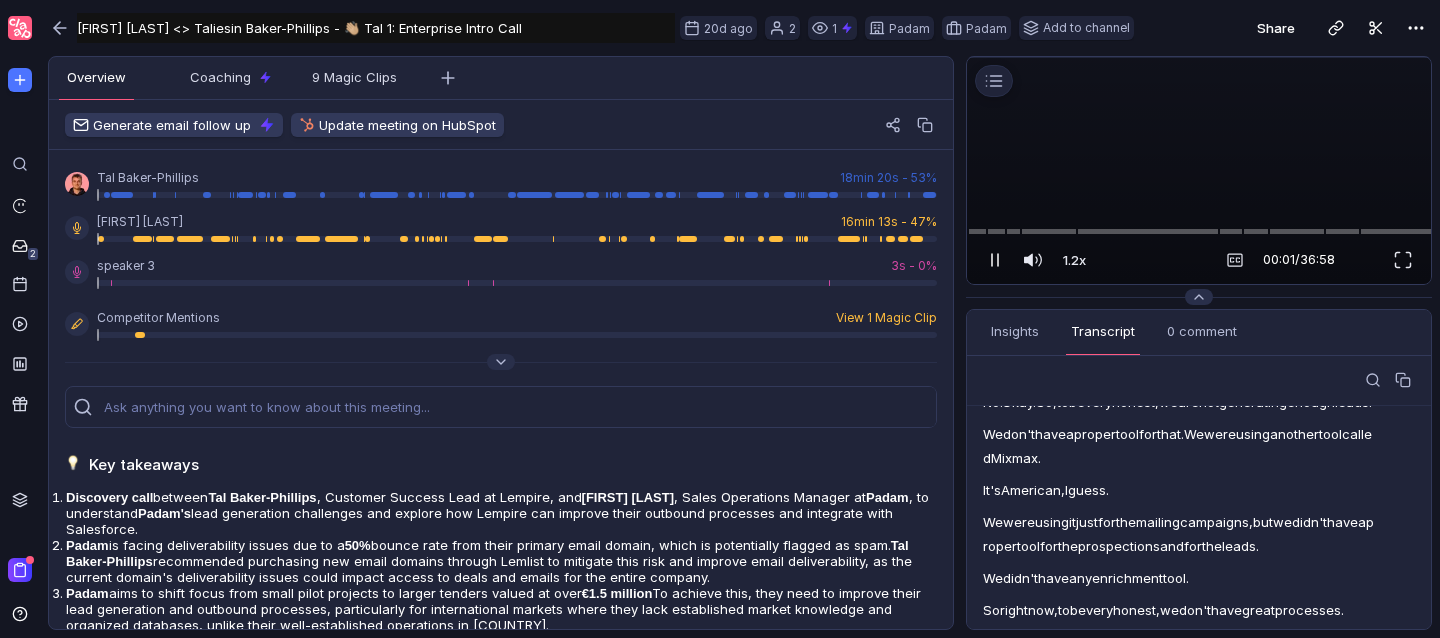 click at bounding box center (995, 260) 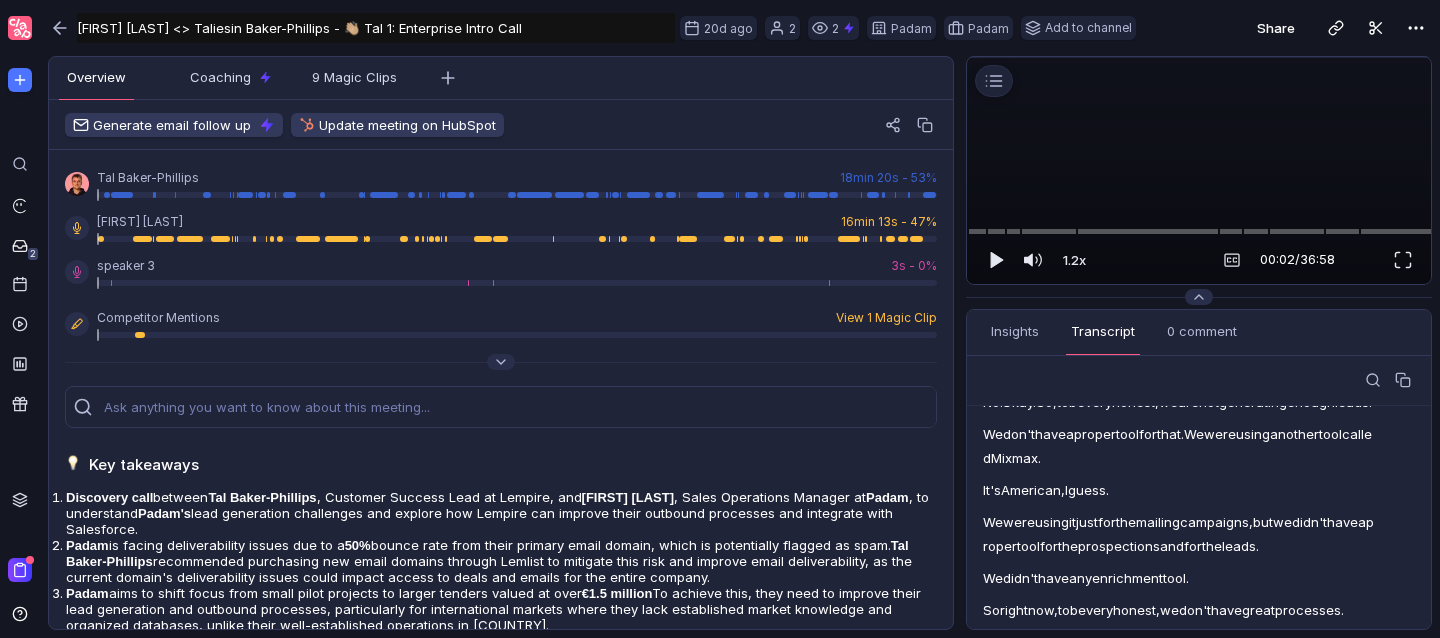 drag, startPoint x: 996, startPoint y: 257, endPoint x: 771, endPoint y: 286, distance: 226.86119 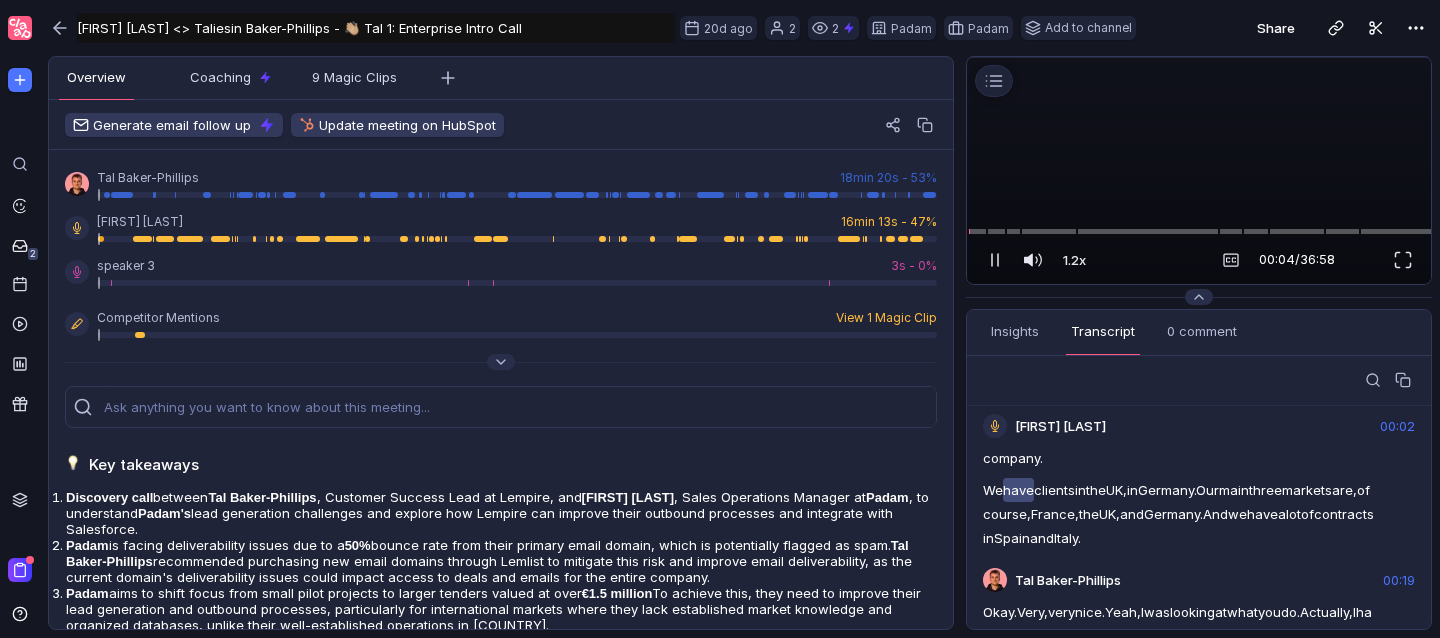 scroll, scrollTop: 0, scrollLeft: 0, axis: both 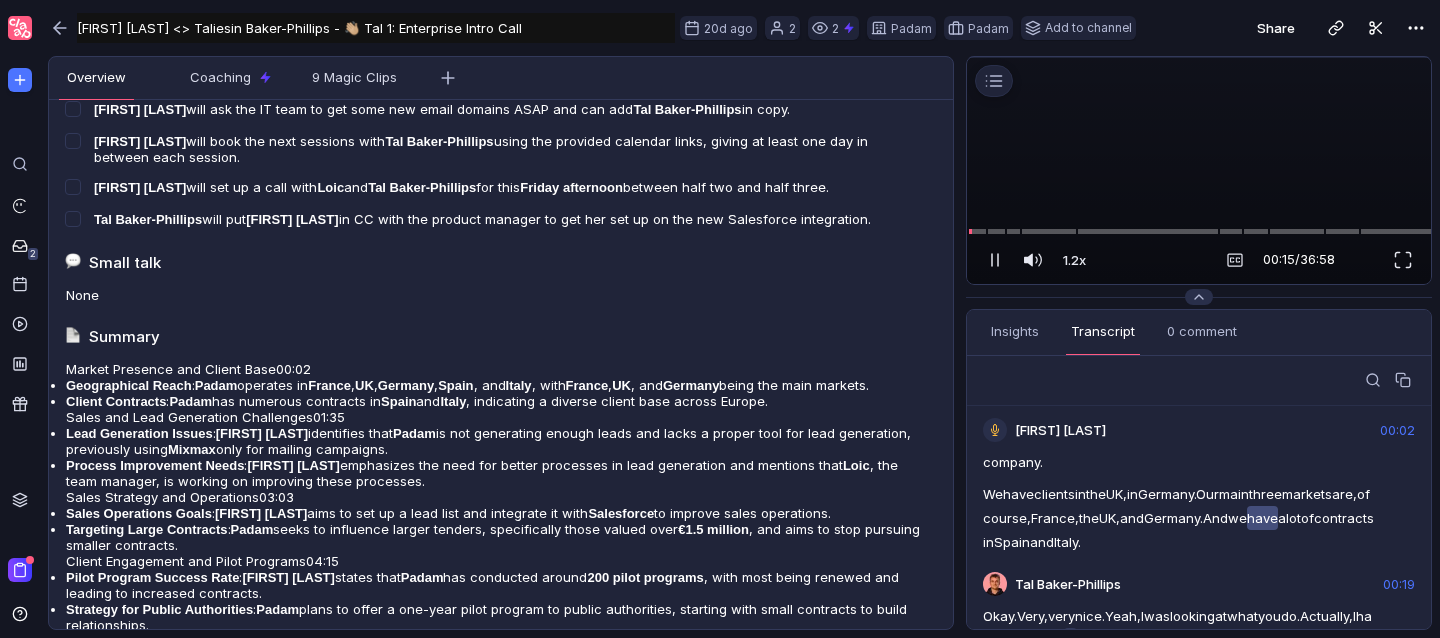 click at bounding box center (995, 260) 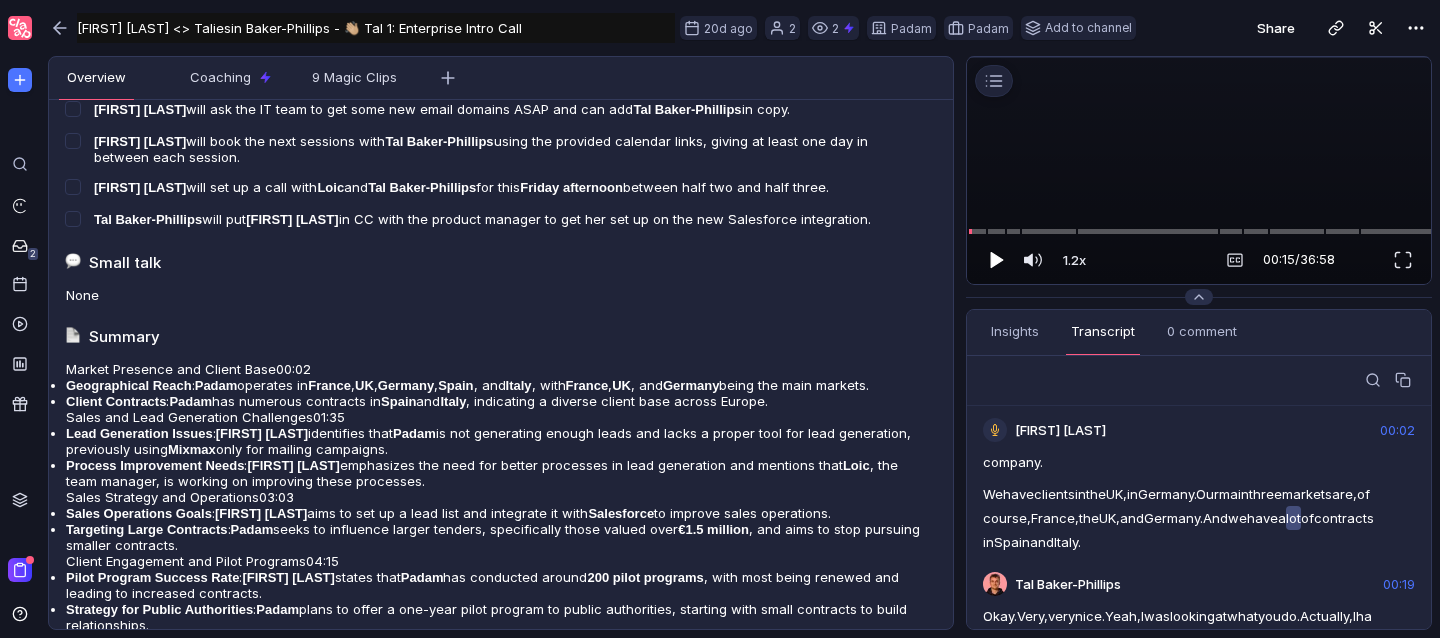 click at bounding box center [997, 259] 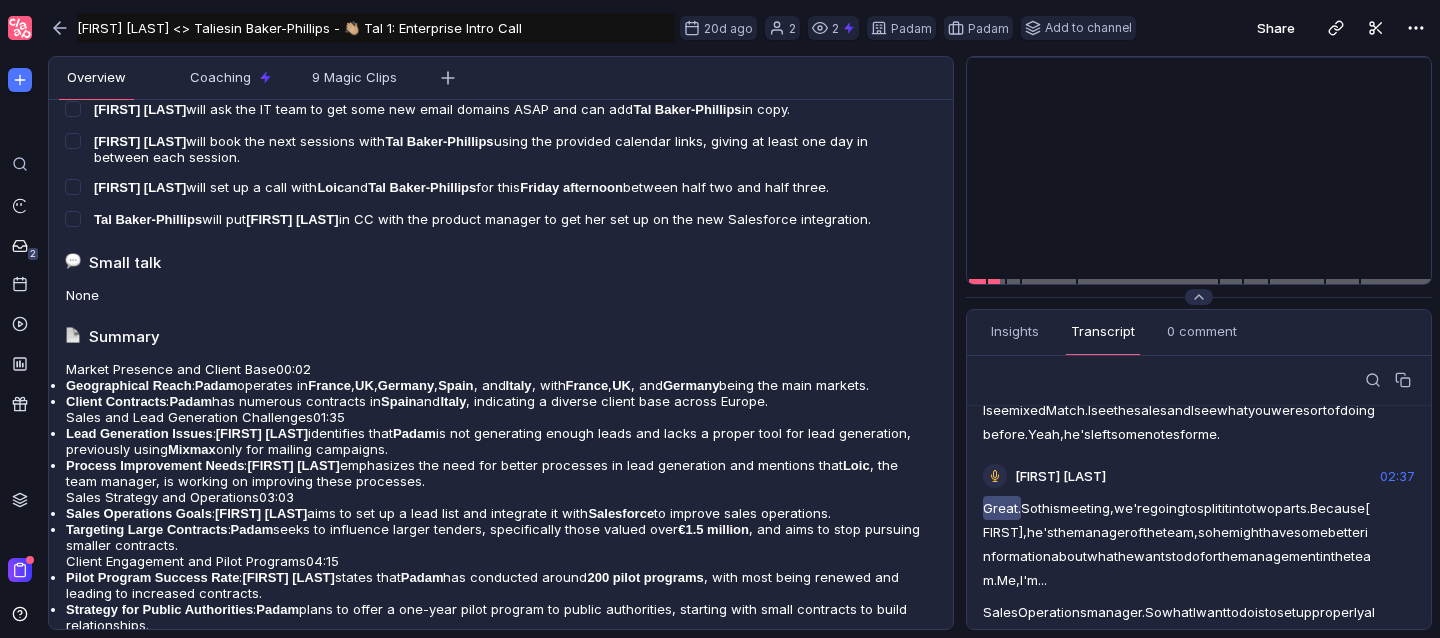 scroll, scrollTop: 1580, scrollLeft: 0, axis: vertical 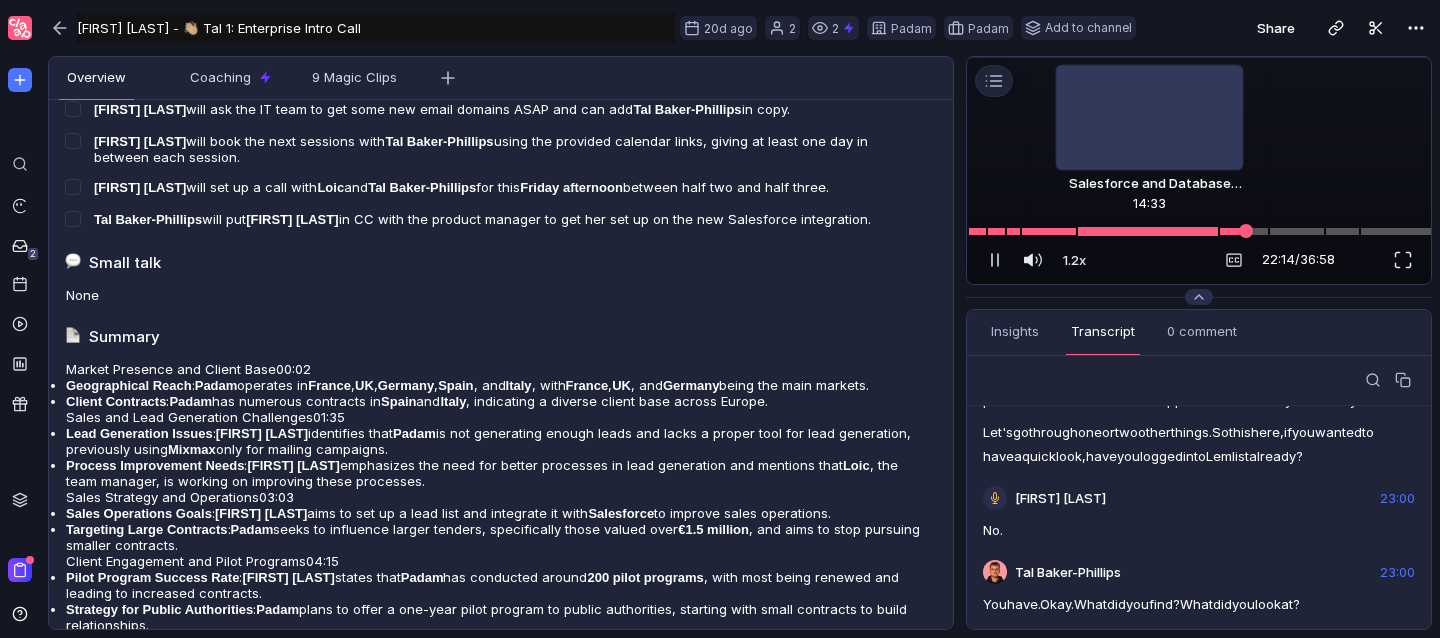 click at bounding box center (1199, 231) 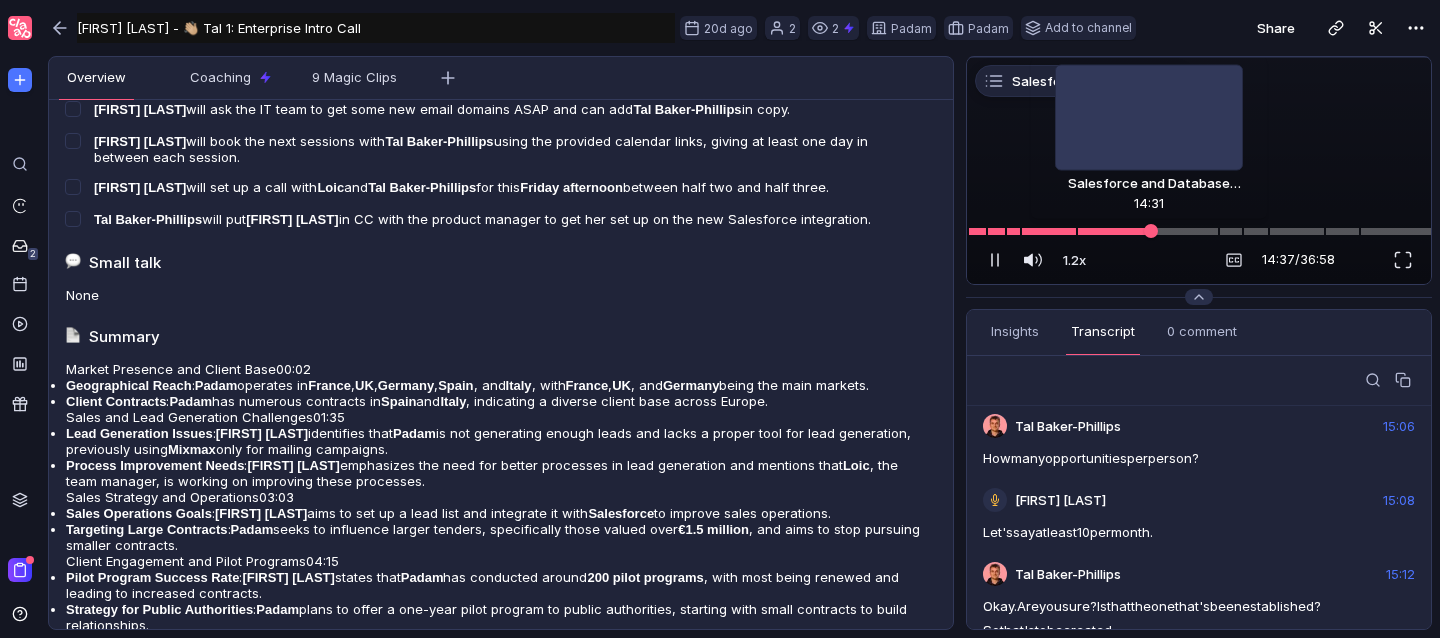 scroll, scrollTop: 7724, scrollLeft: 0, axis: vertical 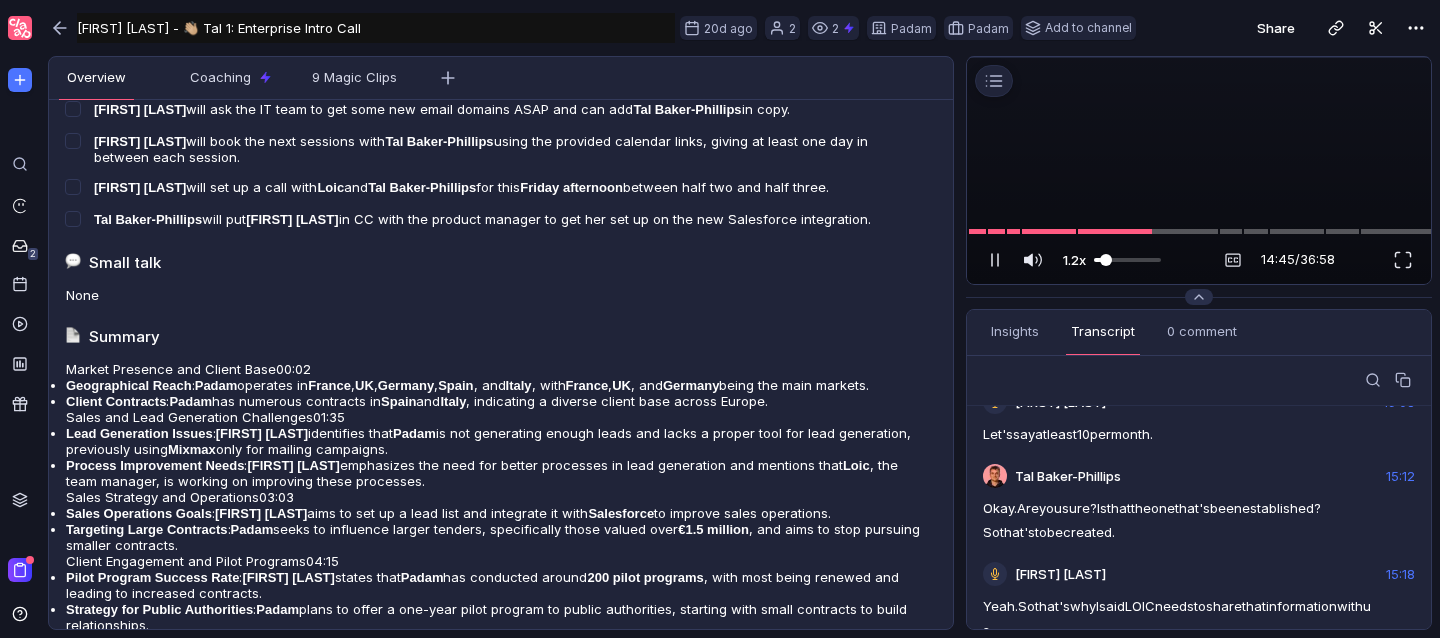 click on "1.2x" at bounding box center (1074, 260) 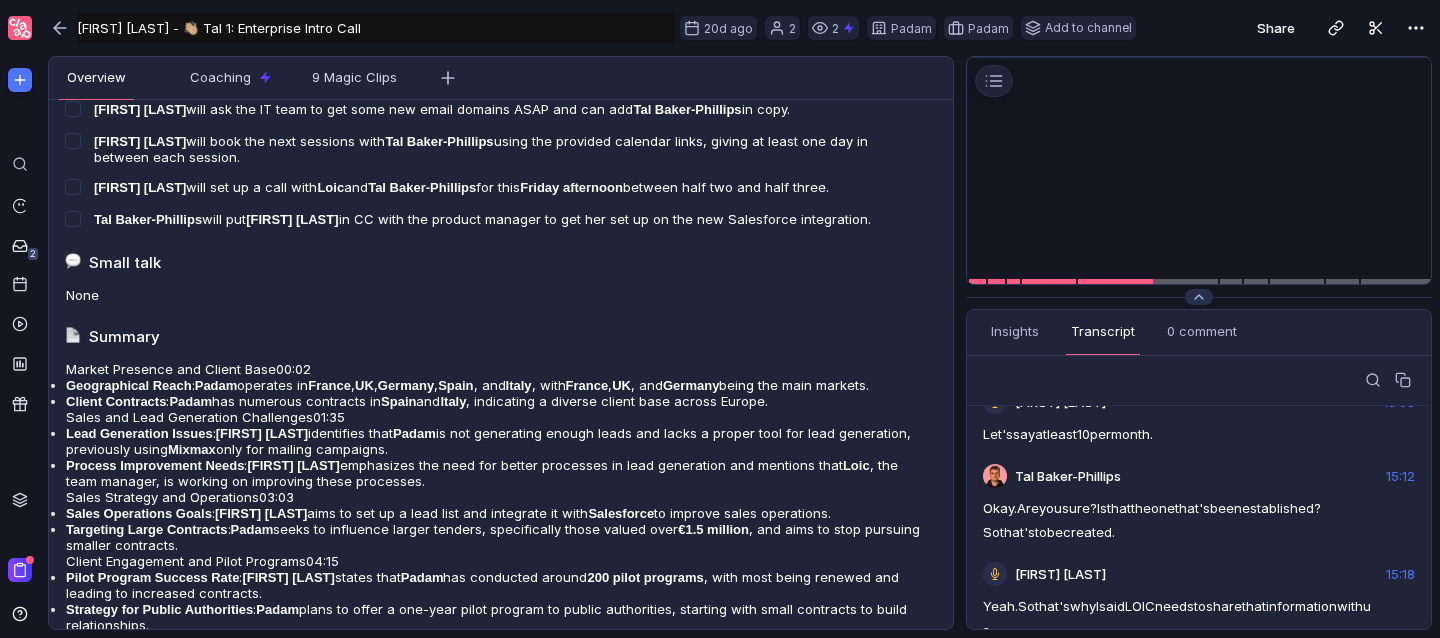 click on "Insights Transcript 0 comment Overview Coaching 9 Magic Clips Laura Serrano 00:02 company.  We  have  clients  in  the  UK,  in  Germany.  Our  main  three  markets  are,  of  course,  France,  the  UK,  and  Germany.  And  we  have  a  lot  of  contracts  in  Spain  and  Italy. Tal Baker-Phillips 00:19  Okay.  Very,  very  nice.  Yeah,  I  was  looking  at  what  you  do.  Actually,  I  have  a  chat  GPT.  I'll  show  you  in  a  minute  that  basically  gives  me  everything  about  your  company,  everything  and  more.  Well,  very  nice  to  meet  you.  I  was  looking  at  HubSpot,  the  notes  that  Luca  Filippo  left  for  me  as  well.  I  assume  you  speak  French. speaker 3 00:35  Not  really. Tal Baker-Phillips 00:36  Okay,  don't  worry,  then.  I  thought  you  did  fine.  Me  neither,  really.  Like,  it's  not  amazing,  my  French.  So  we're  going  to  do  that.  We're  also  going  to  have,  kind  of  to  introduce  it,  I'm  the  customer  success  lead.  That's  it.  Very  simply.  I" at bounding box center [1199, 469] 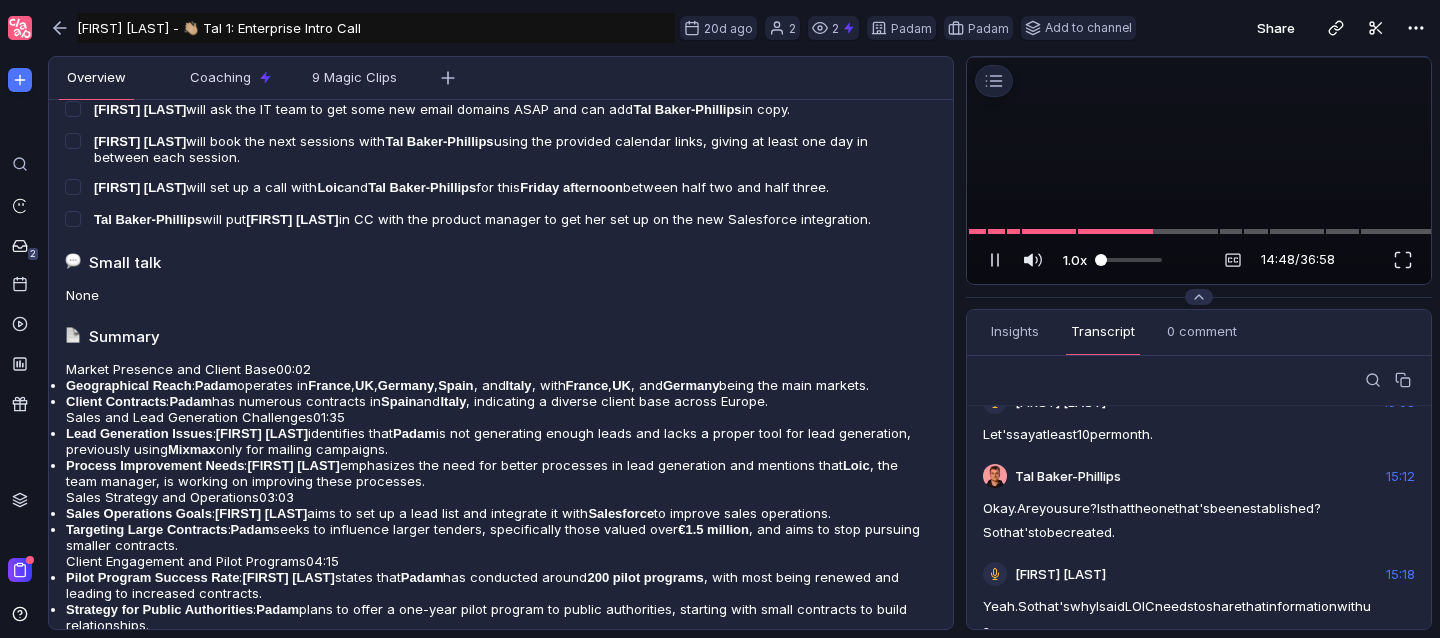 click at bounding box center (1128, 260) 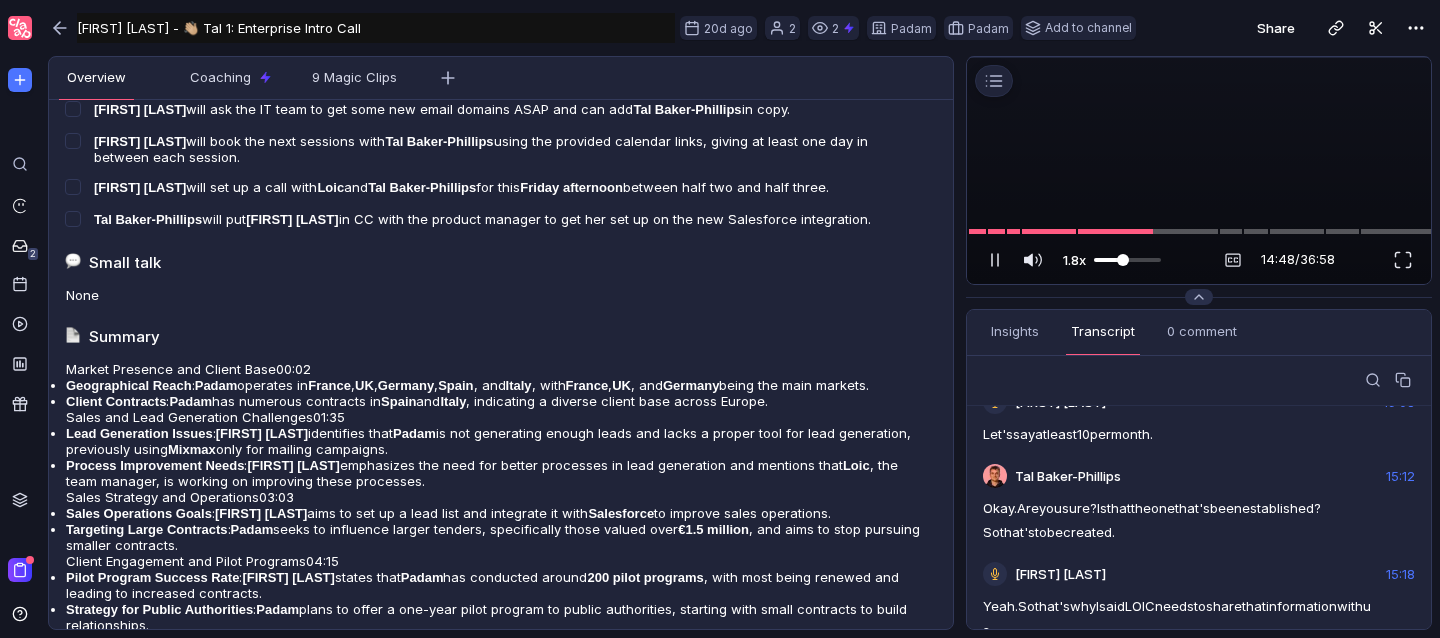 click at bounding box center [1127, 260] 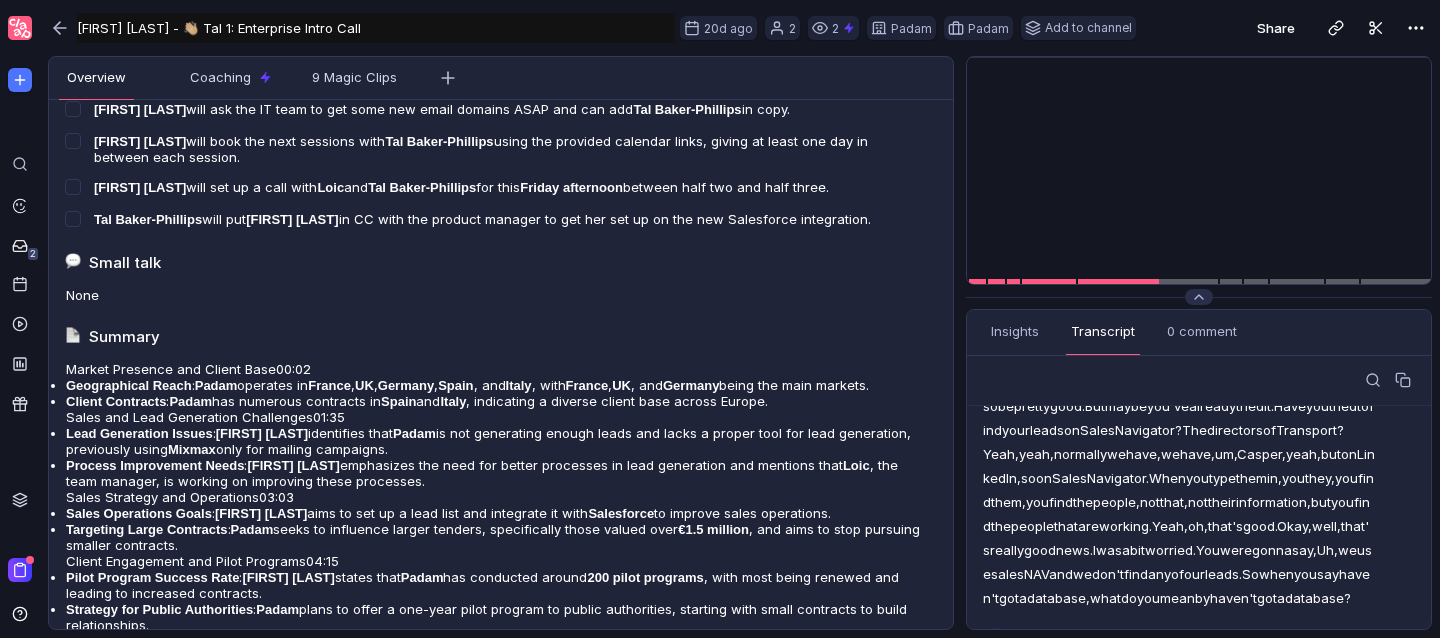 scroll, scrollTop: 8136, scrollLeft: 0, axis: vertical 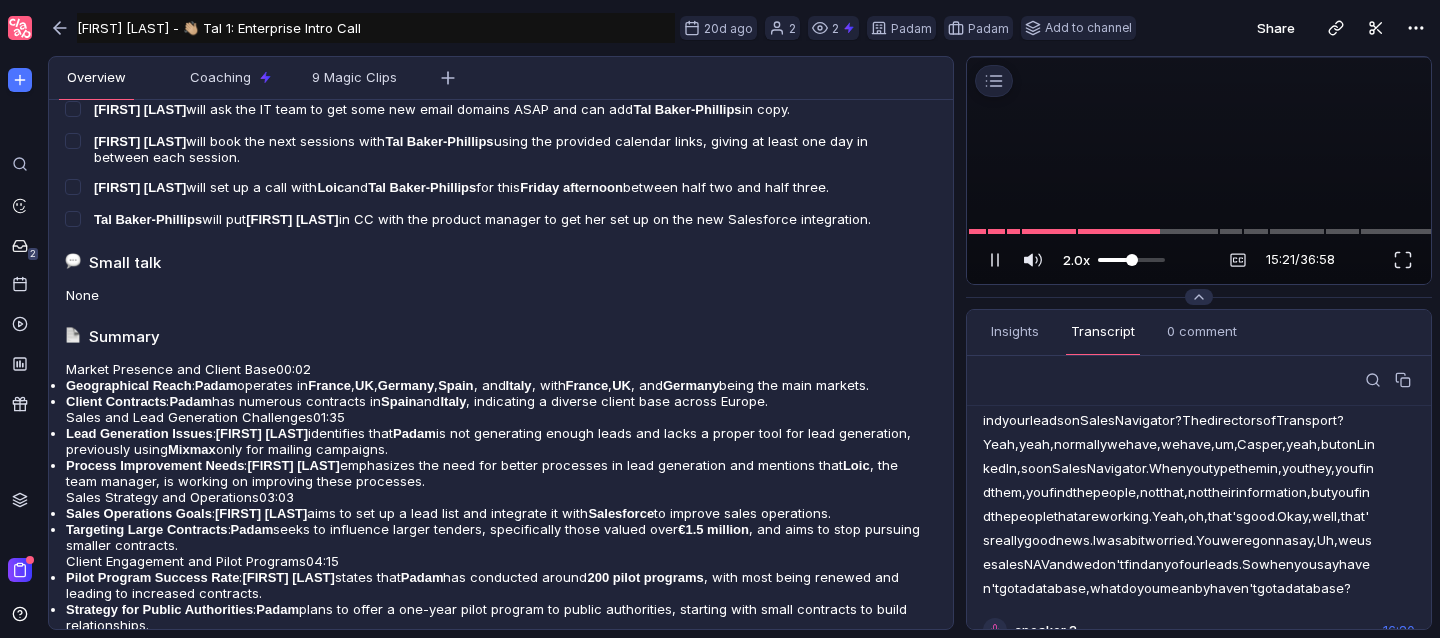 click on "2.0x" at bounding box center [1076, 260] 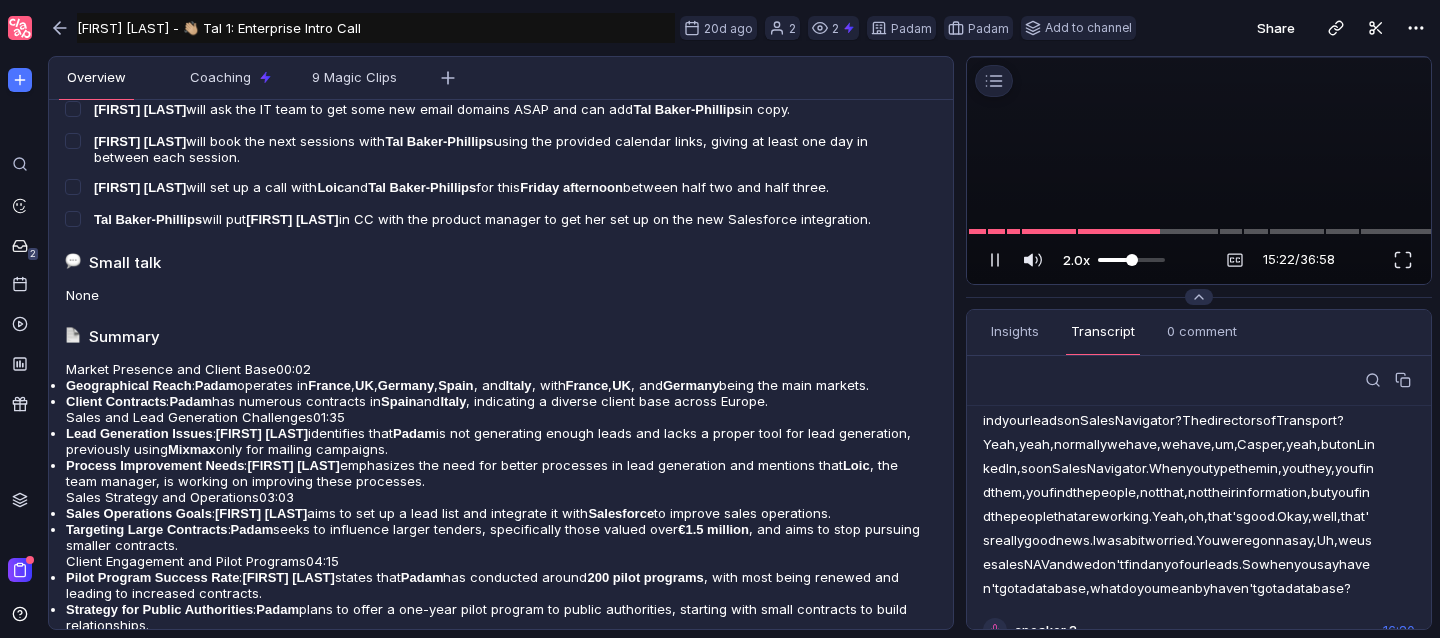 click on "2.0x" at bounding box center [1076, 260] 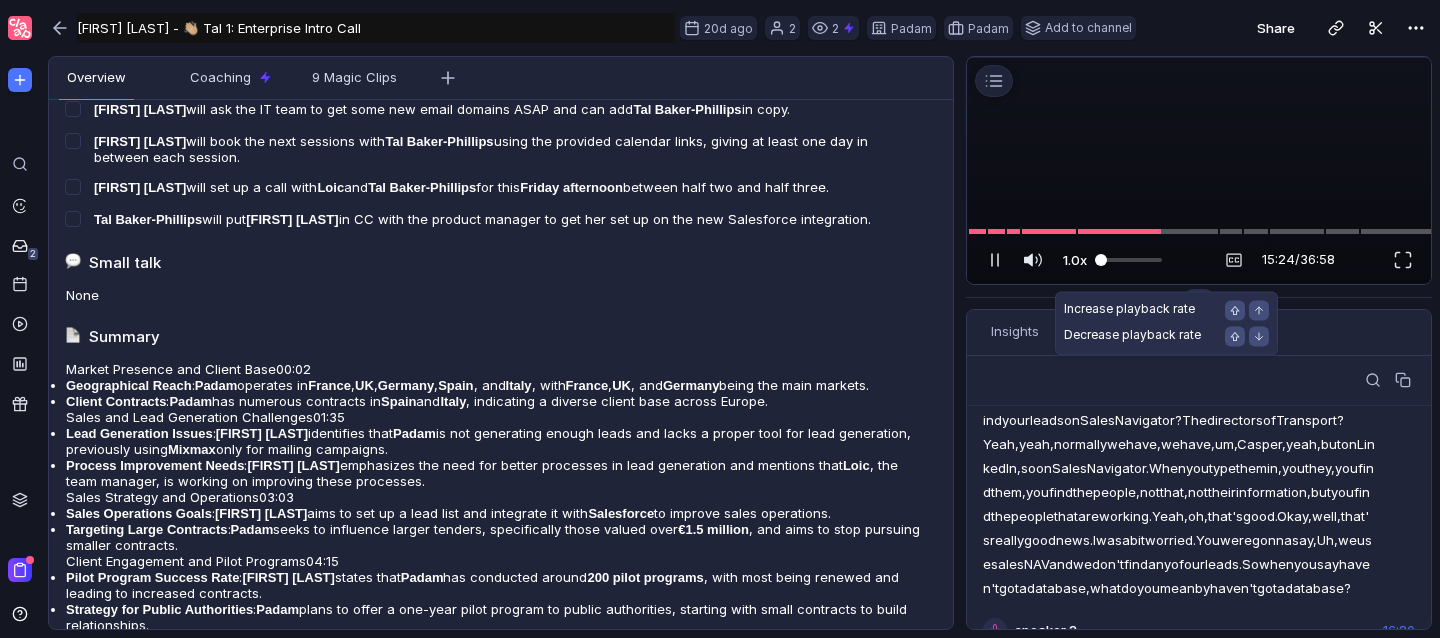 scroll, scrollTop: 8222, scrollLeft: 0, axis: vertical 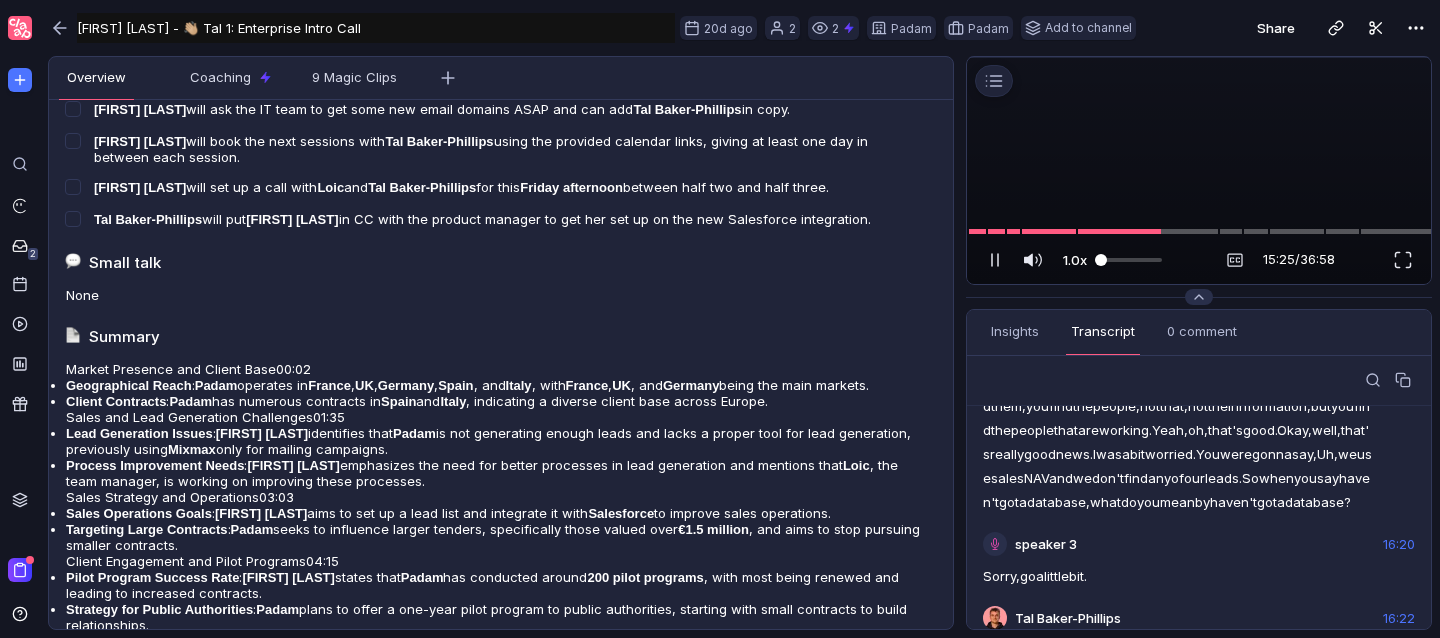 click on "1.0x" at bounding box center [1075, 260] 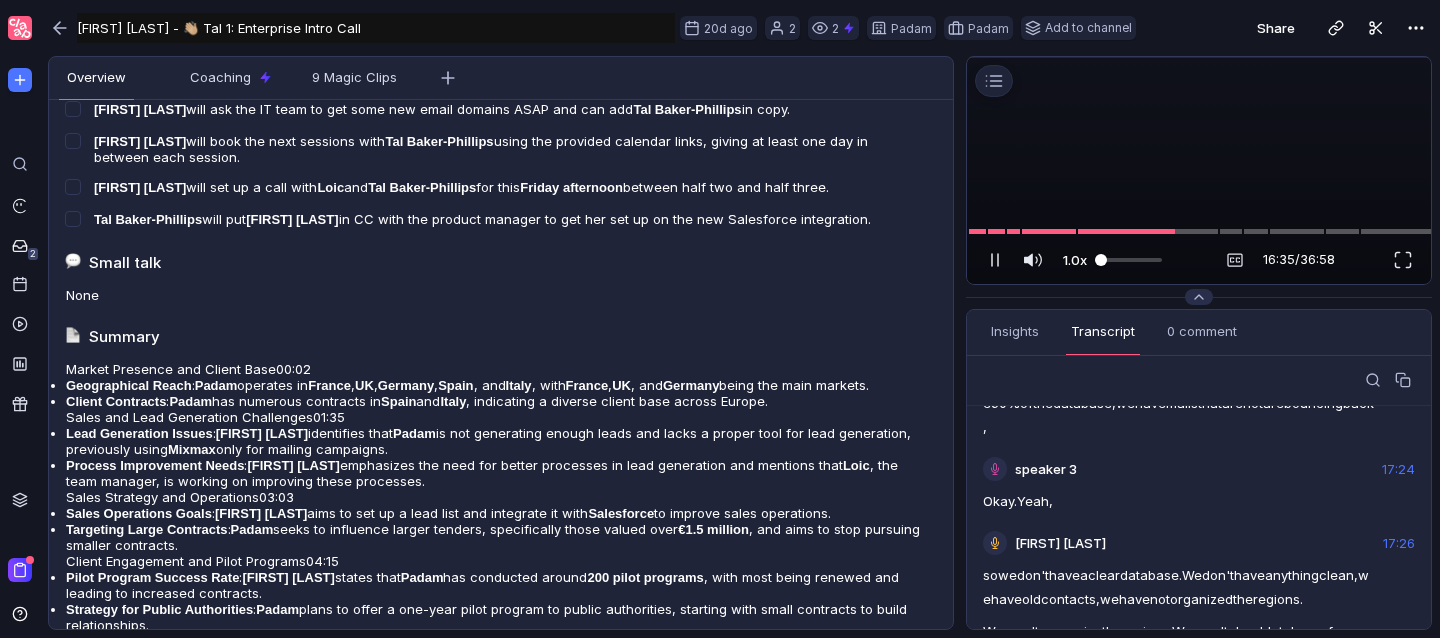 scroll, scrollTop: 8968, scrollLeft: 0, axis: vertical 